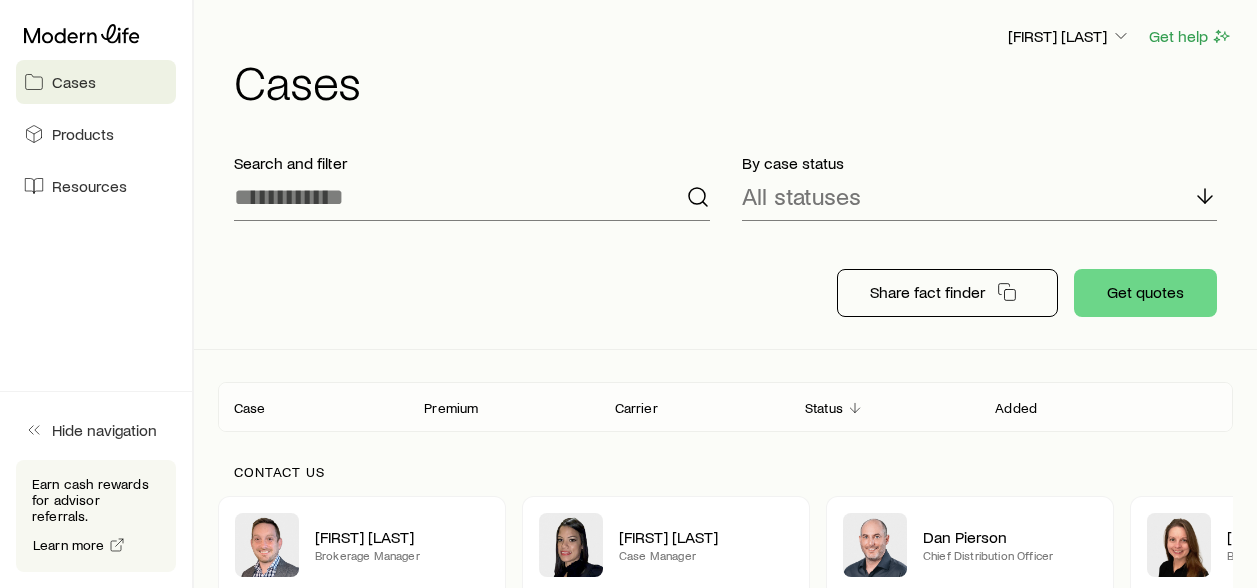 scroll, scrollTop: 0, scrollLeft: 0, axis: both 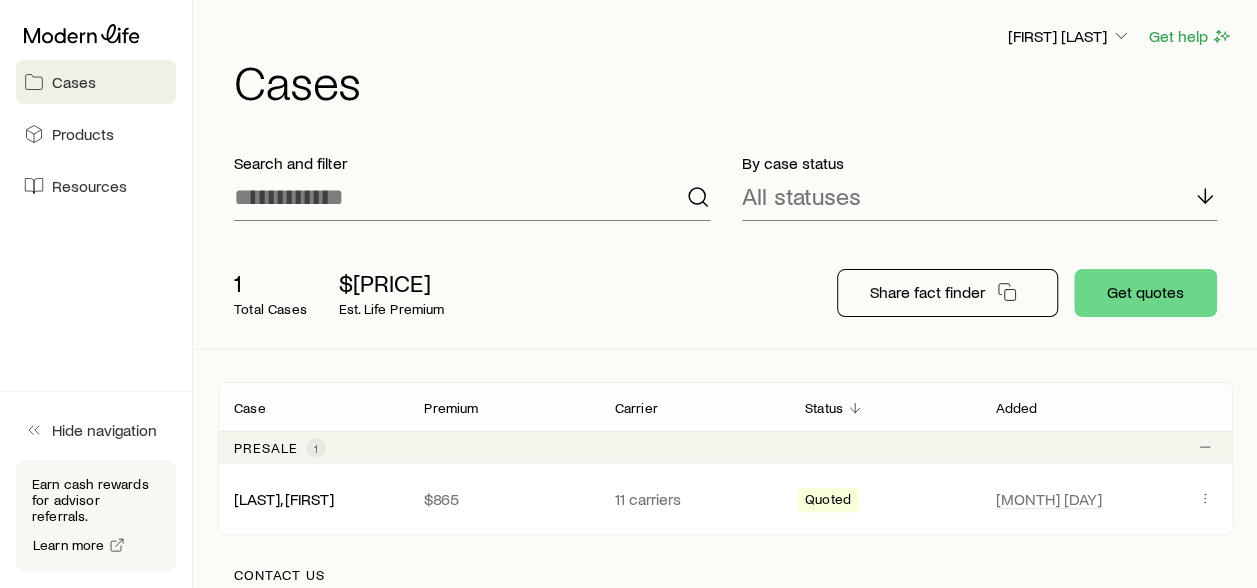 click on "1 Total Cases $[PRICE] Est. Life Premium" at bounding box center [511, 293] 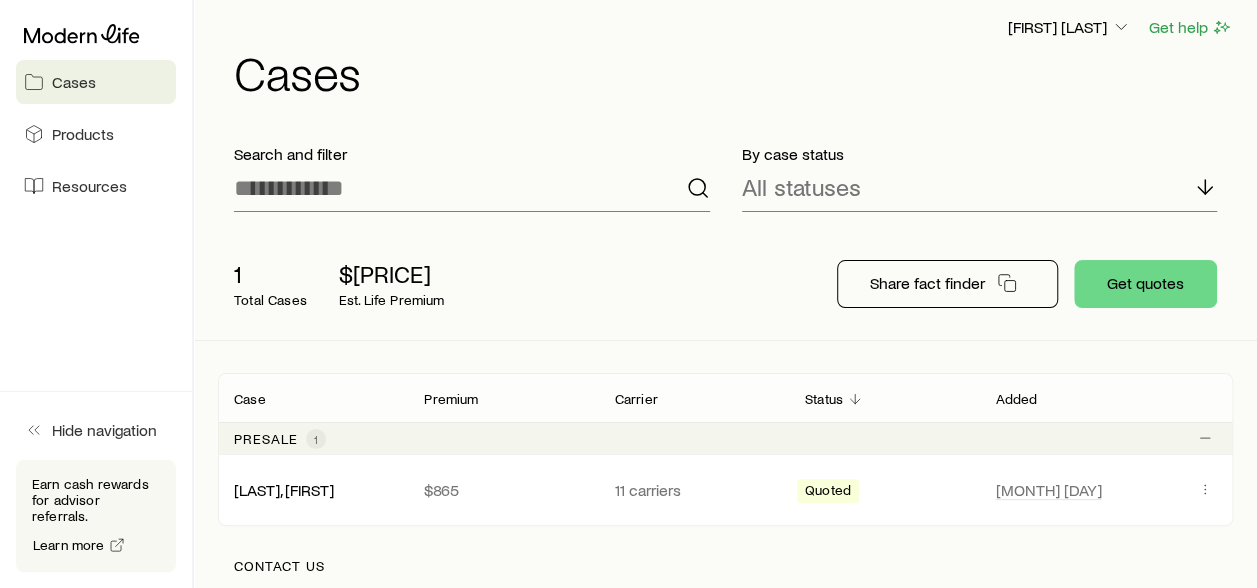 scroll, scrollTop: 0, scrollLeft: 0, axis: both 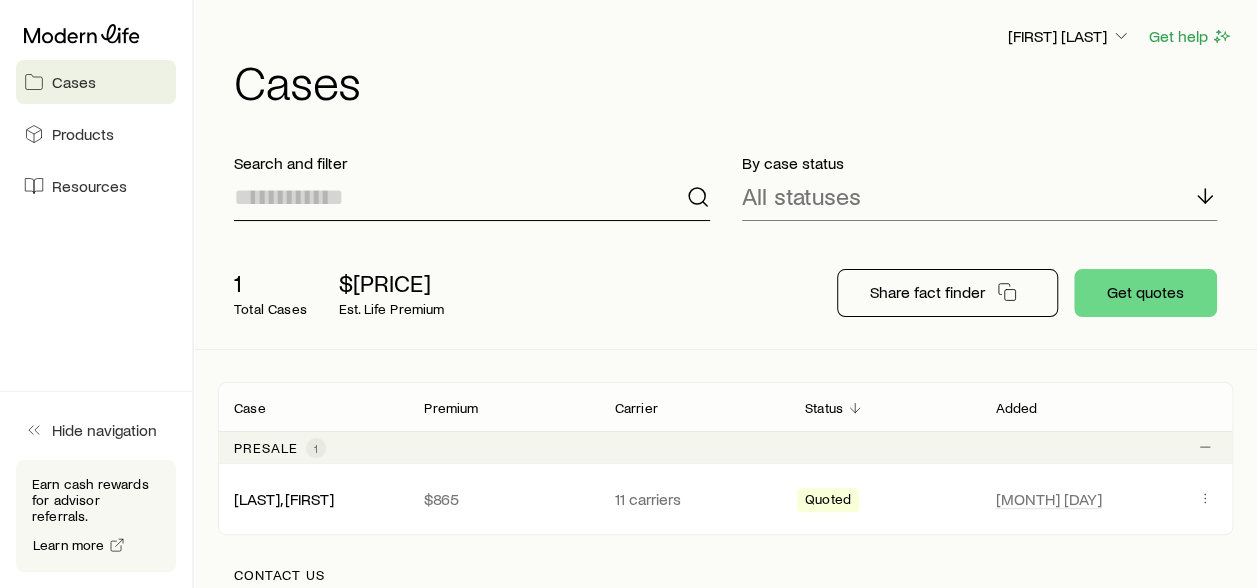 click at bounding box center [472, 197] 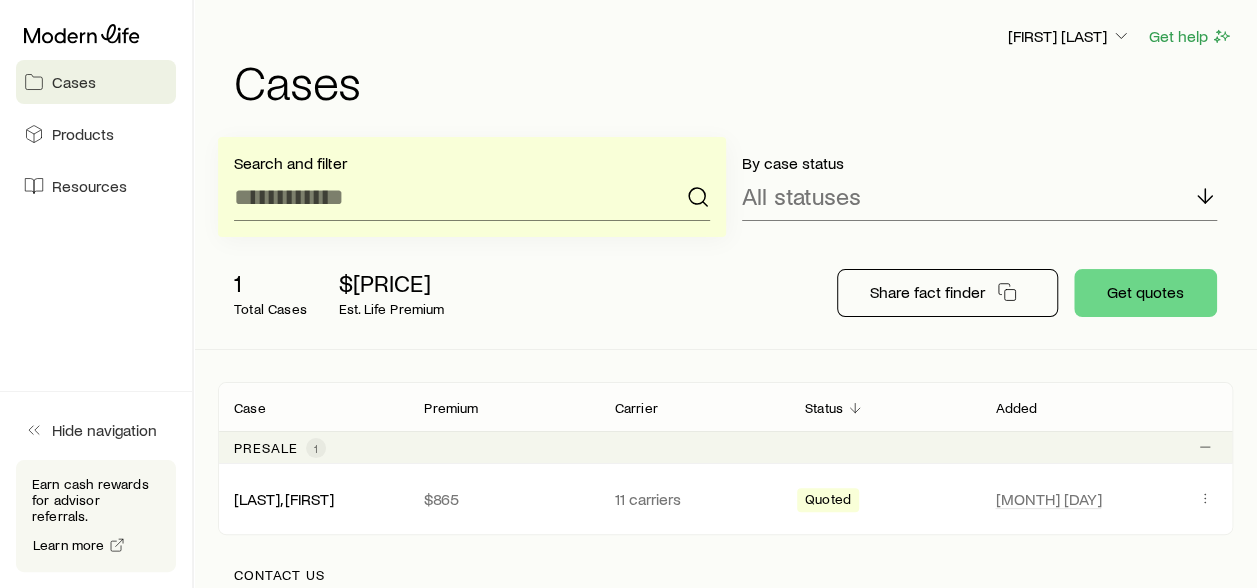 click on "Cases" at bounding box center (74, 82) 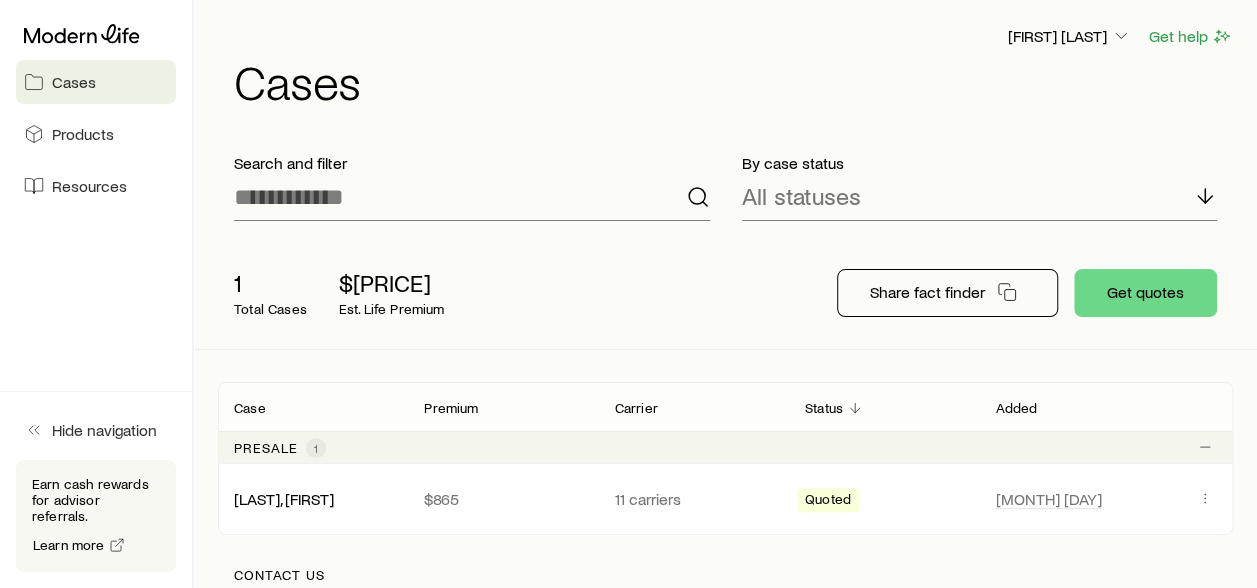 click on "Cases" at bounding box center [74, 82] 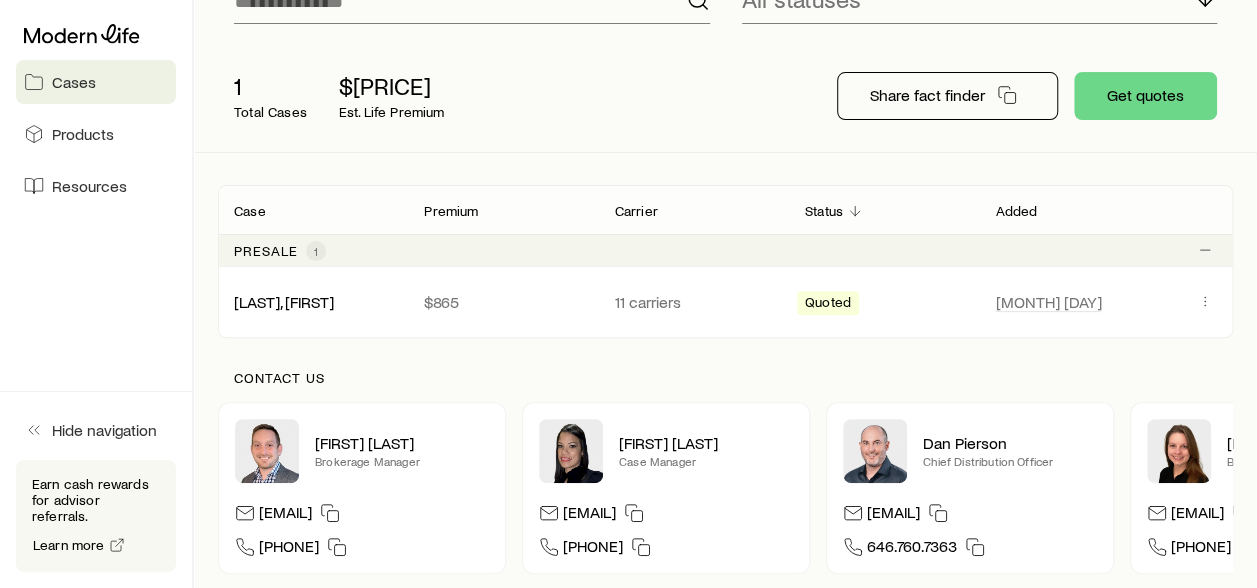 scroll, scrollTop: 0, scrollLeft: 0, axis: both 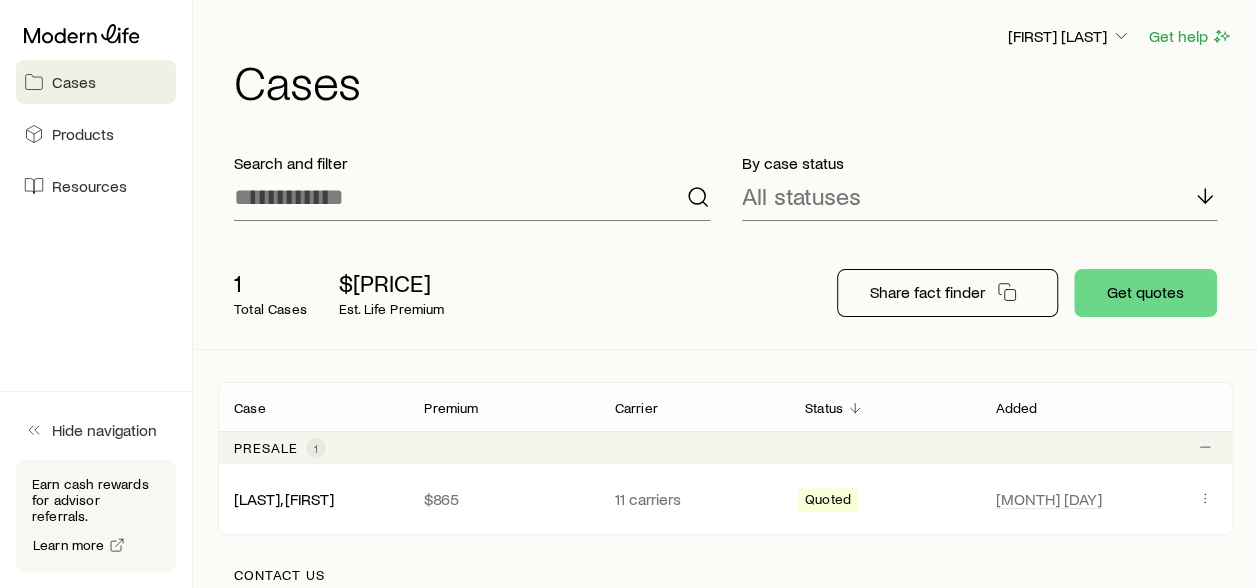 click on "Products" at bounding box center (83, 134) 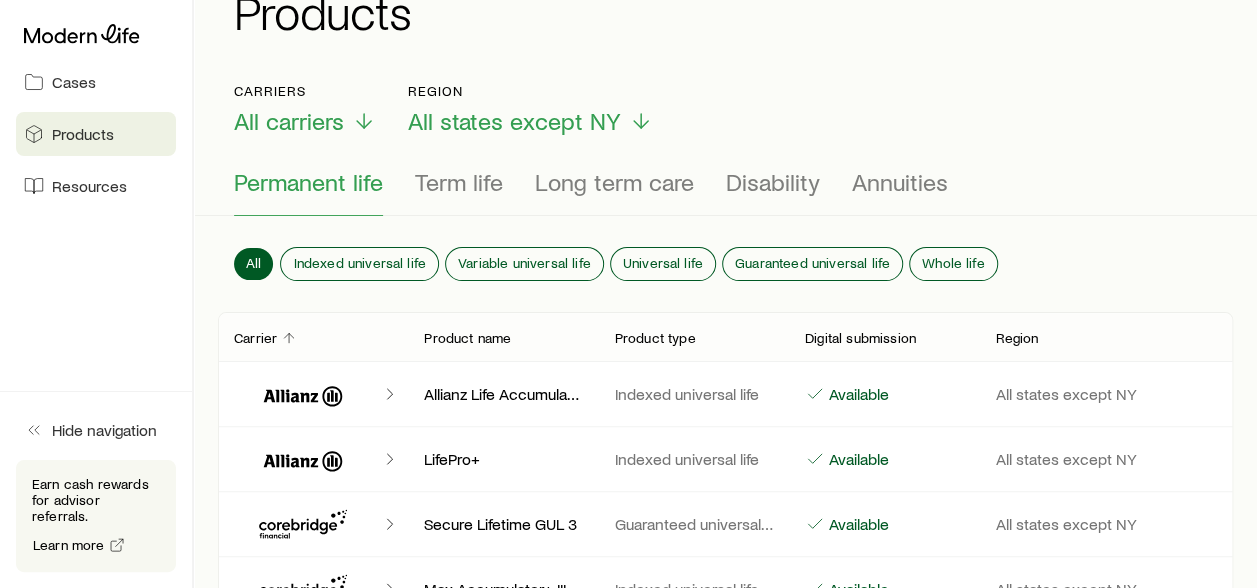 scroll, scrollTop: 100, scrollLeft: 0, axis: vertical 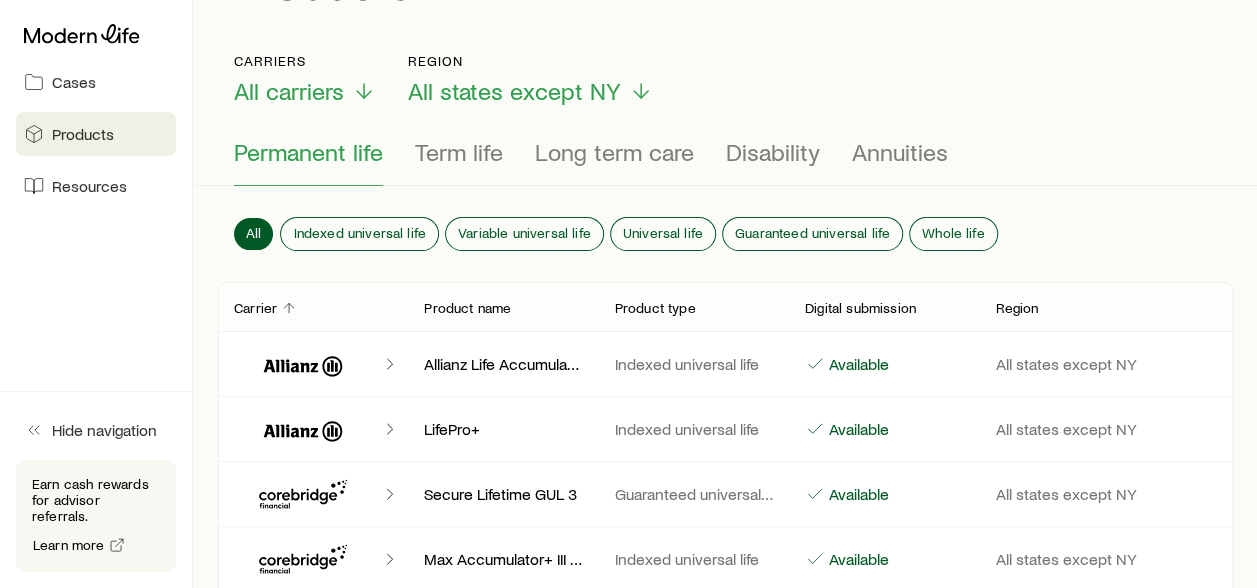 click on "Term life" at bounding box center (459, 152) 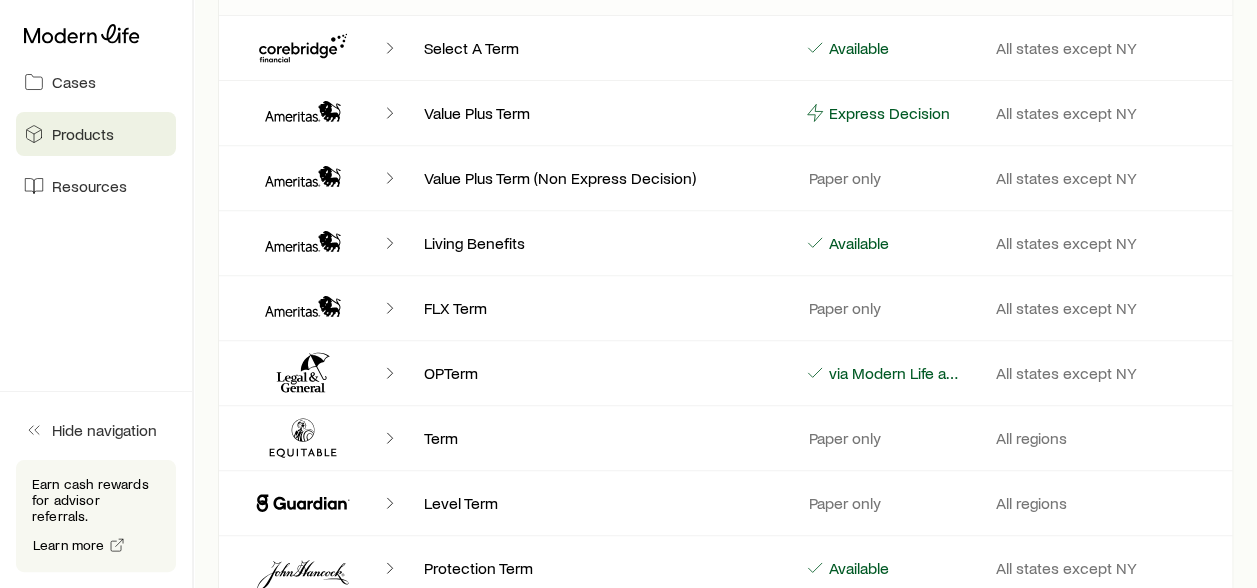 scroll, scrollTop: 0, scrollLeft: 0, axis: both 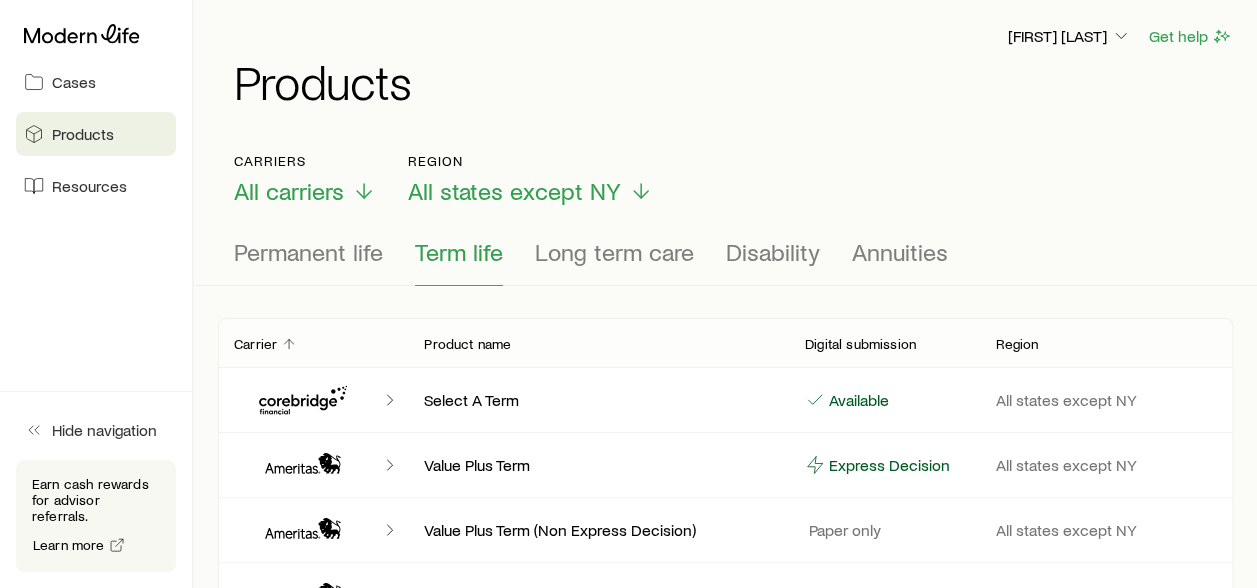 click on "Cases" at bounding box center [74, 82] 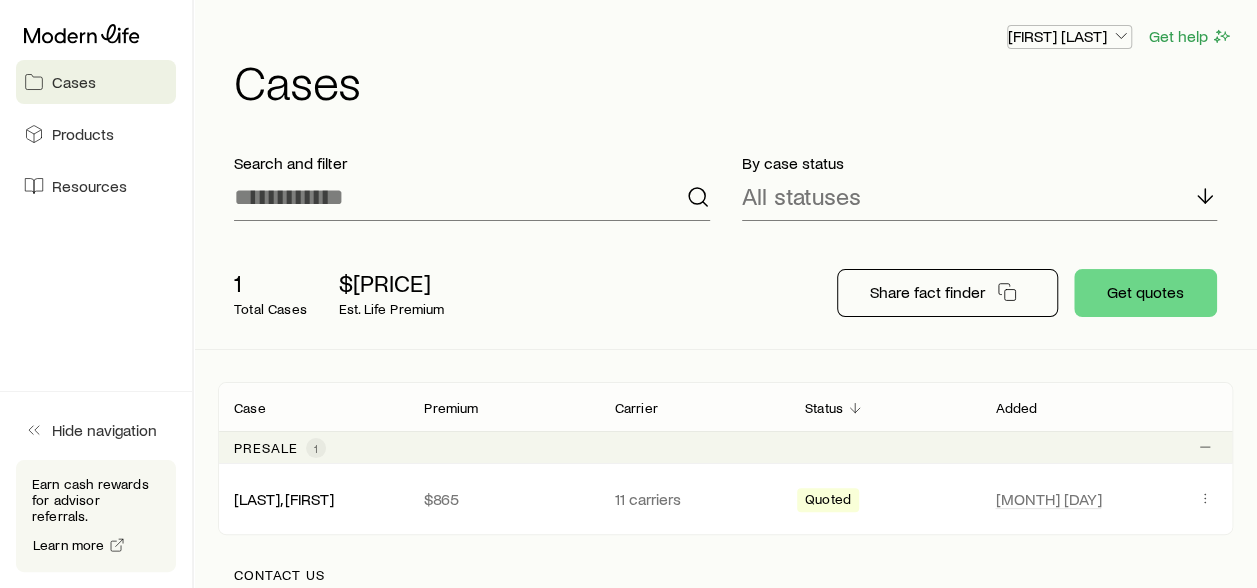 click 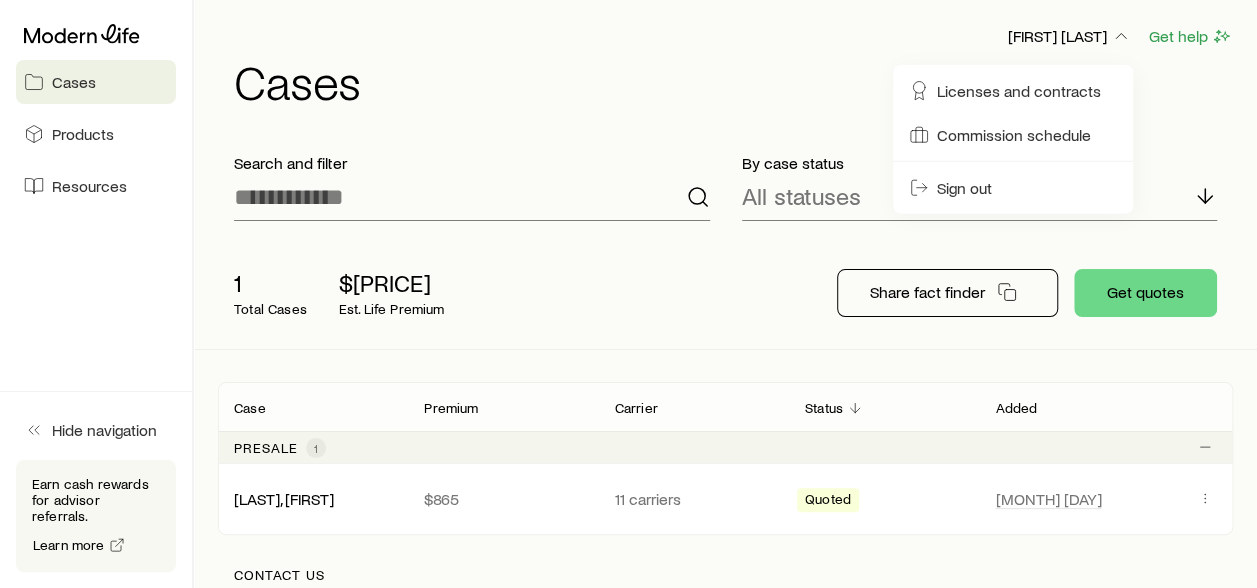click on "Cases" at bounding box center [733, 81] 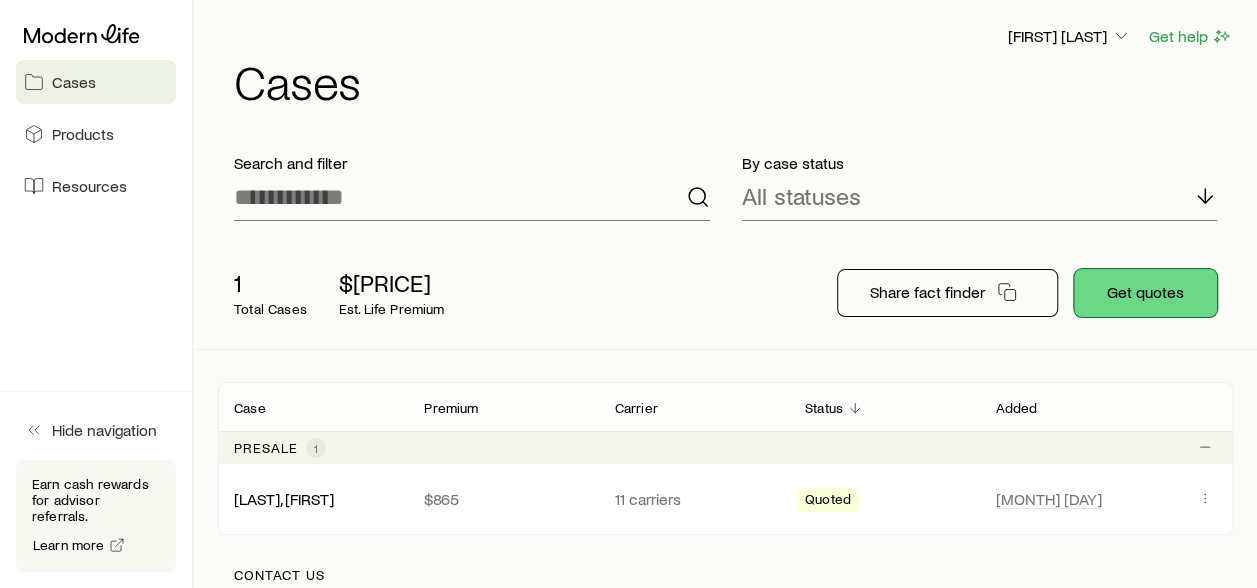 click on "Get quotes" at bounding box center [1145, 293] 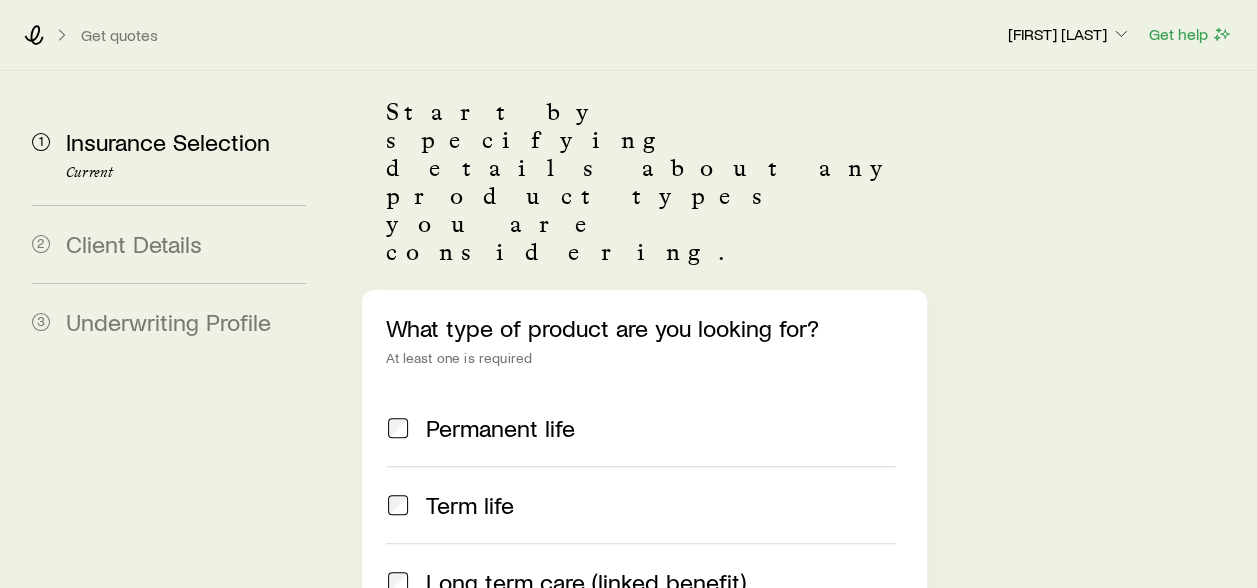 scroll, scrollTop: 300, scrollLeft: 0, axis: vertical 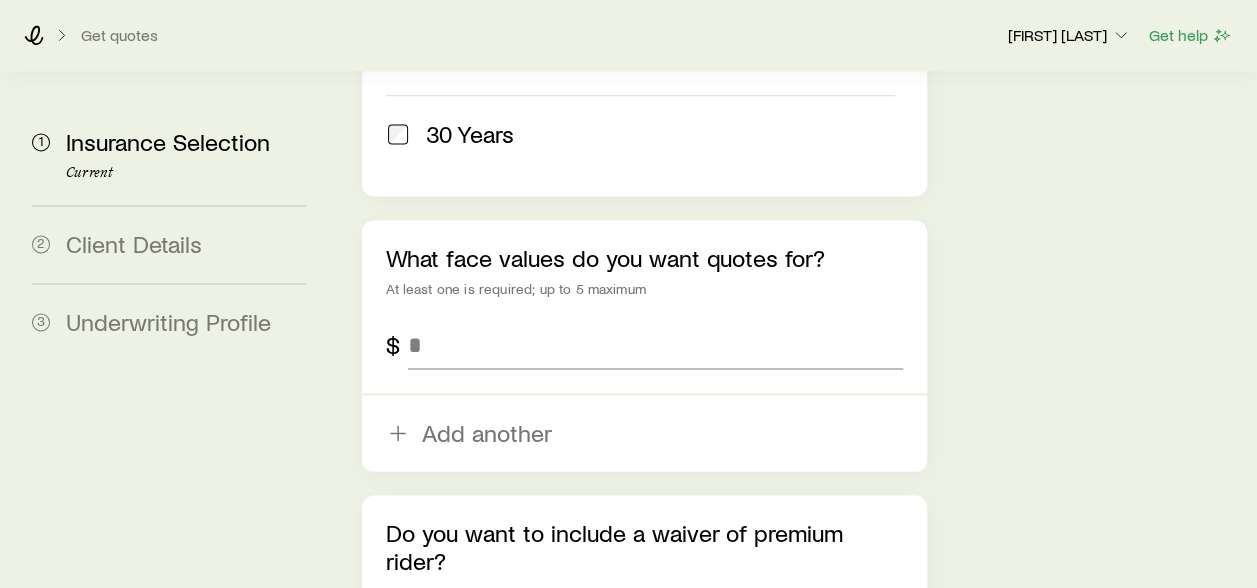 click on "What face values do you want quotes for? At least one is required; up to 5 maximum $ Add another" at bounding box center [644, 345] 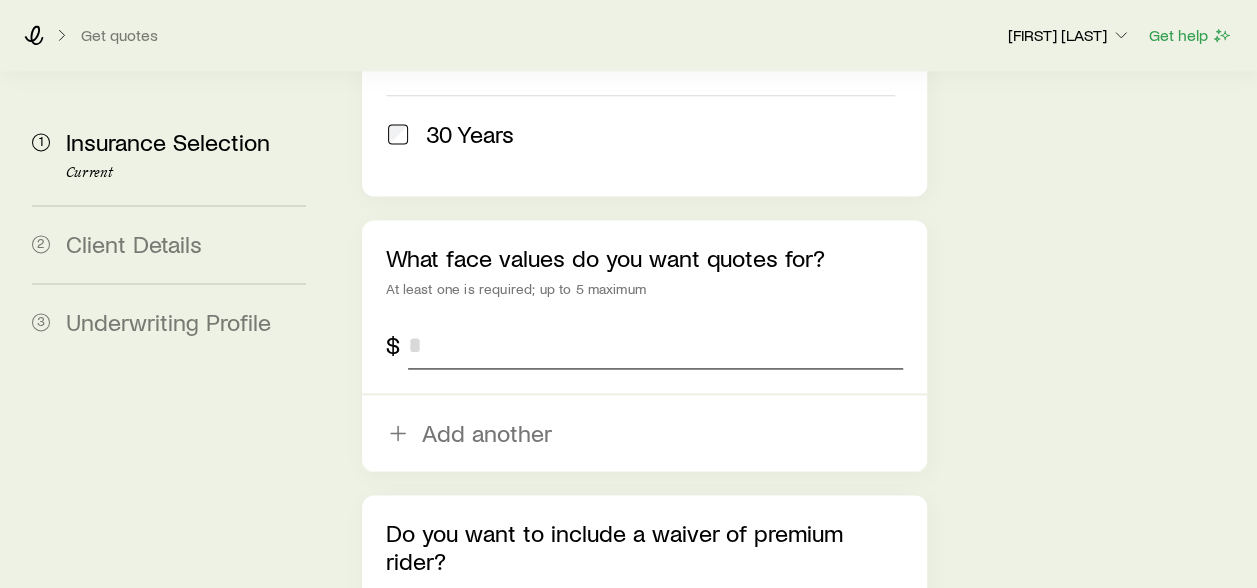 click at bounding box center [655, 345] 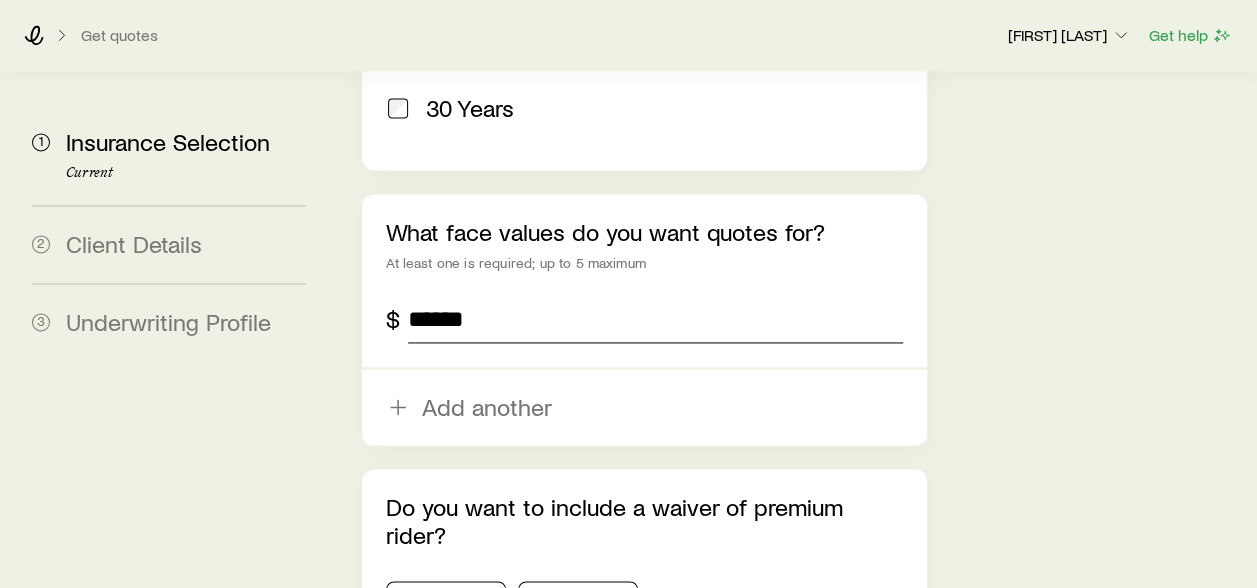 scroll, scrollTop: 1400, scrollLeft: 0, axis: vertical 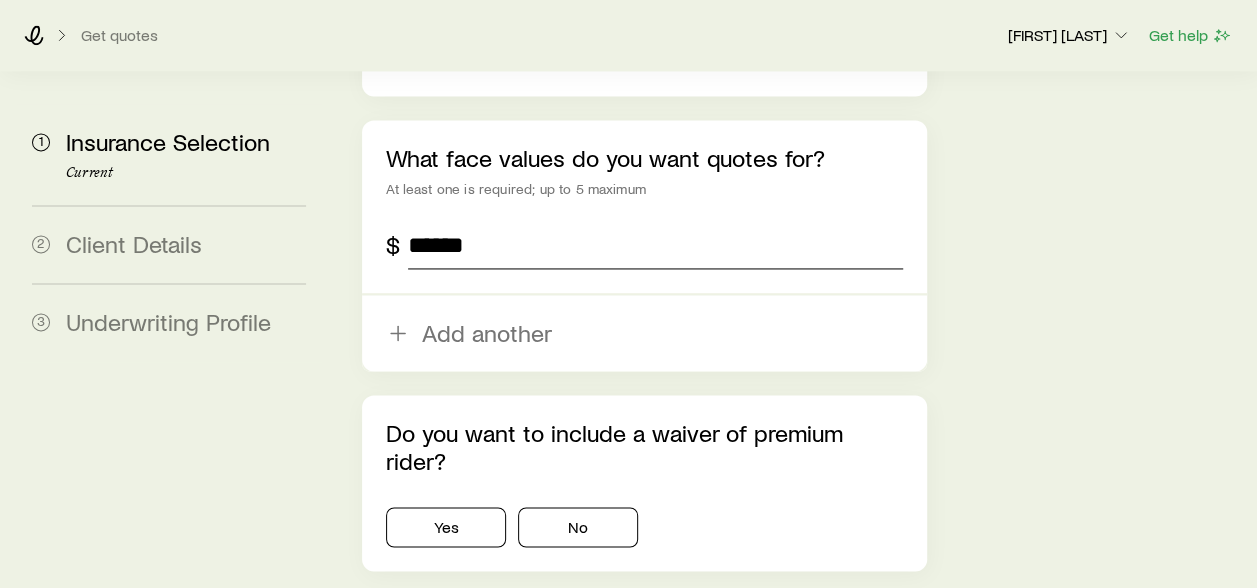 type on "******" 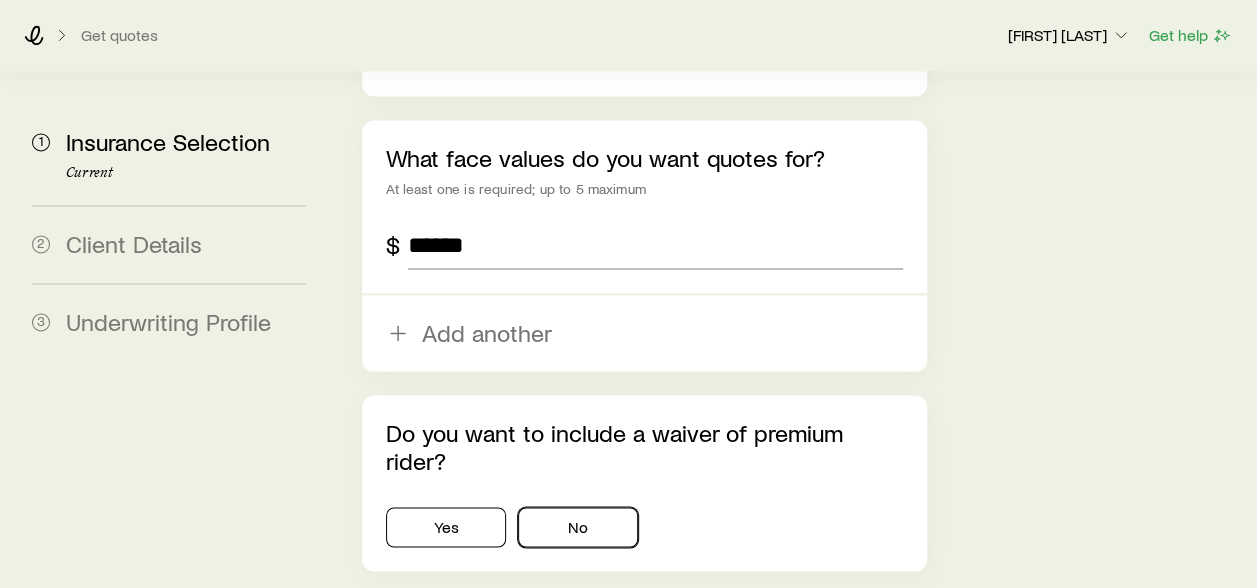 click on "No" at bounding box center [578, 527] 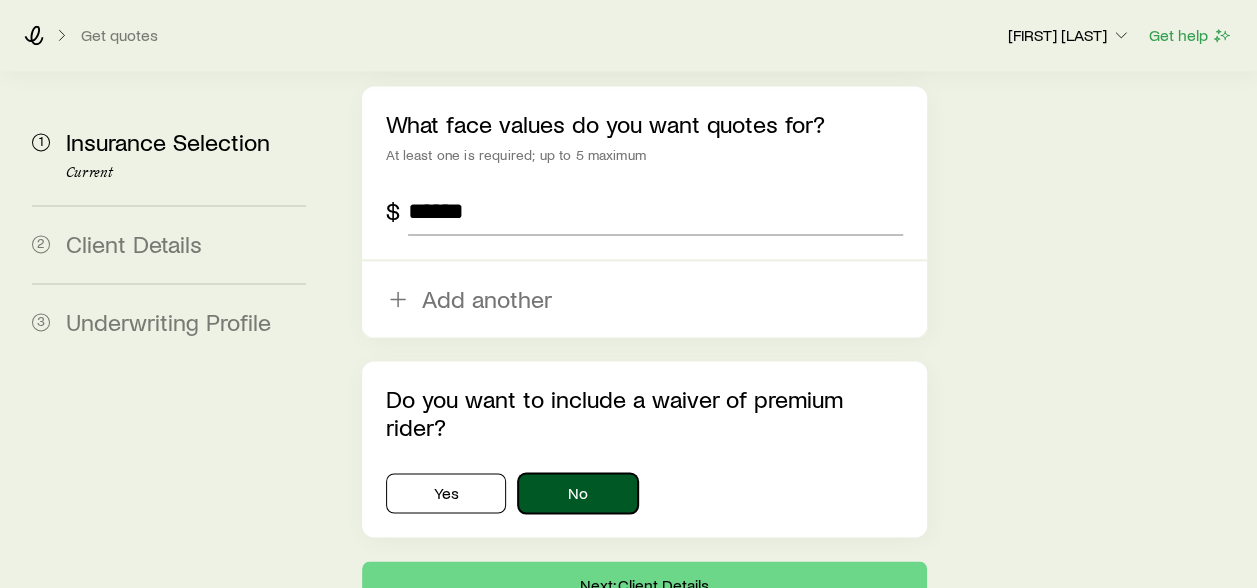 scroll, scrollTop: 1453, scrollLeft: 0, axis: vertical 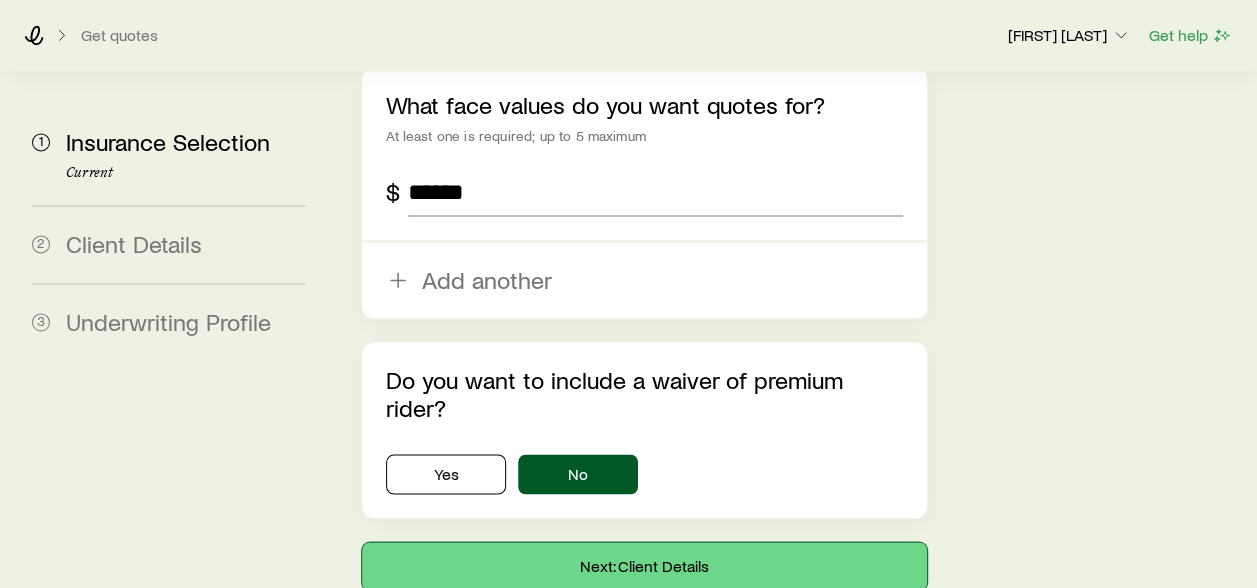 click on "Next: Client Details" at bounding box center [644, 566] 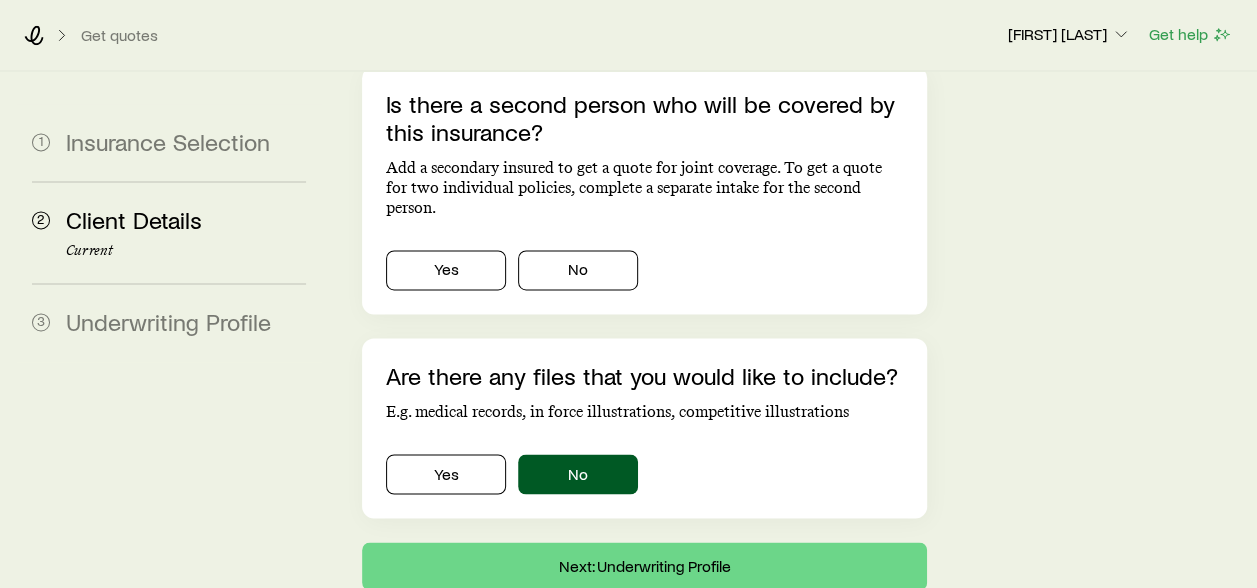 scroll, scrollTop: 0, scrollLeft: 0, axis: both 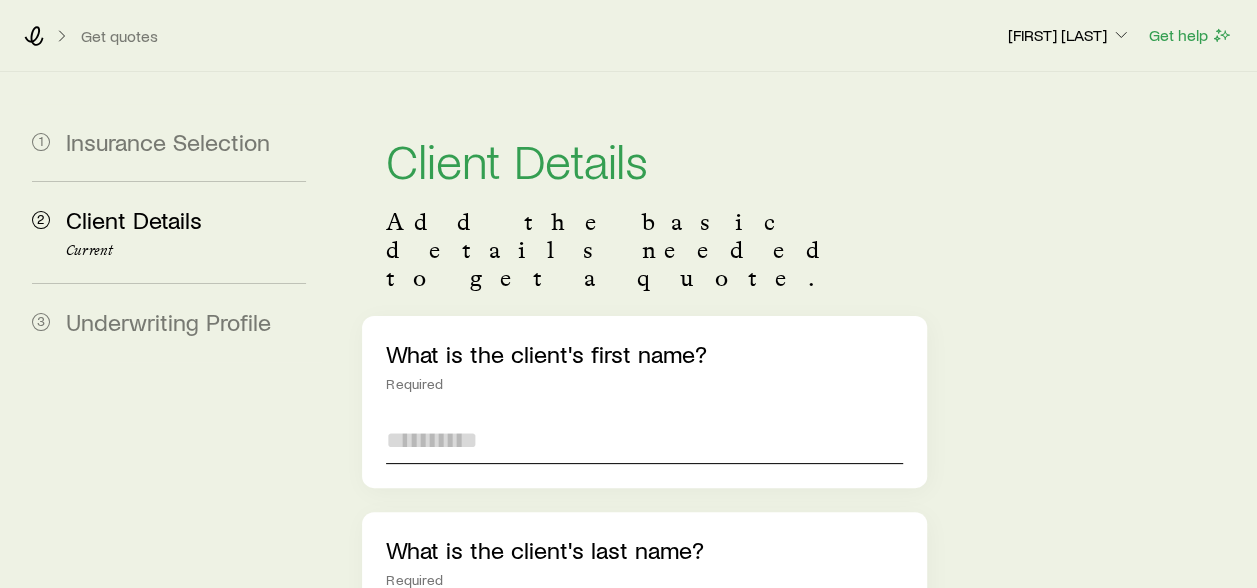 click at bounding box center (644, 440) 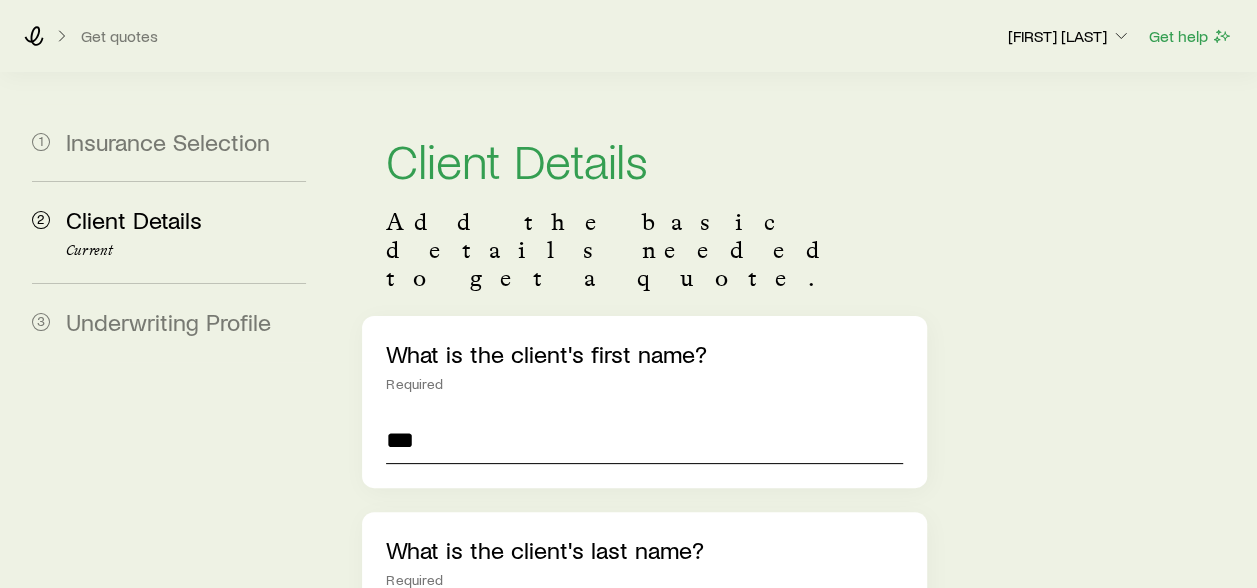 scroll, scrollTop: 200, scrollLeft: 0, axis: vertical 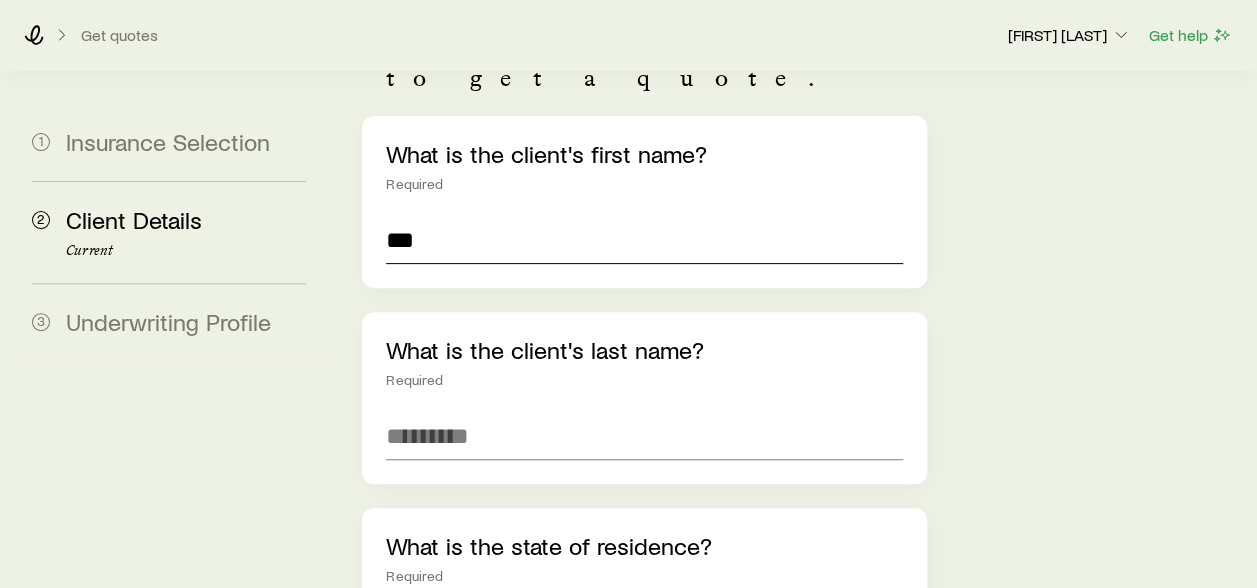 type on "***" 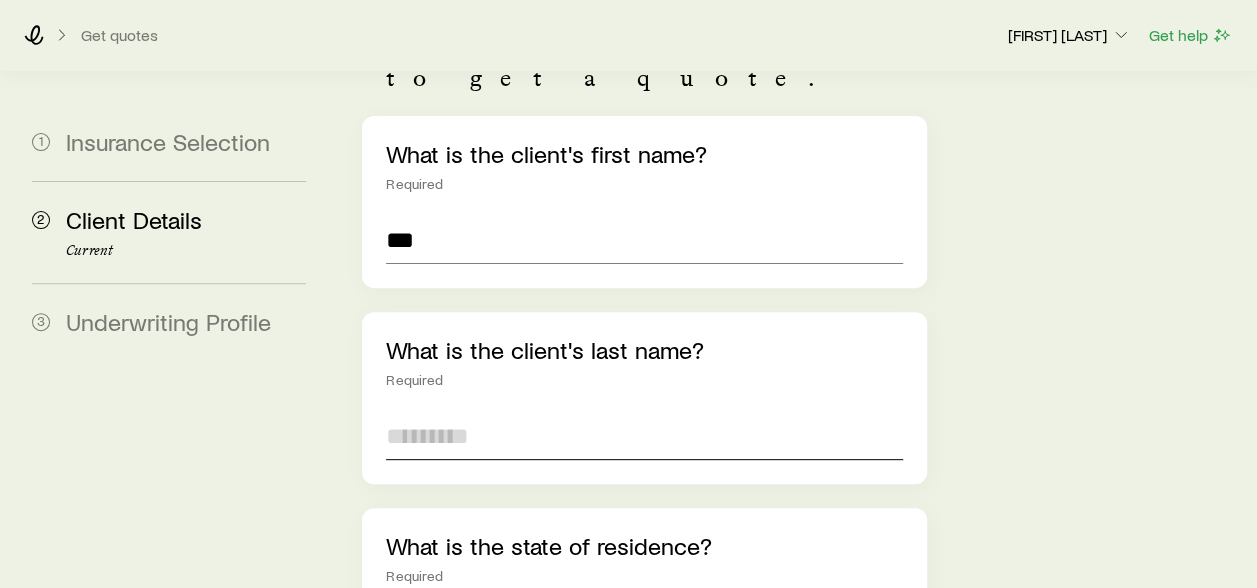 click at bounding box center (644, 436) 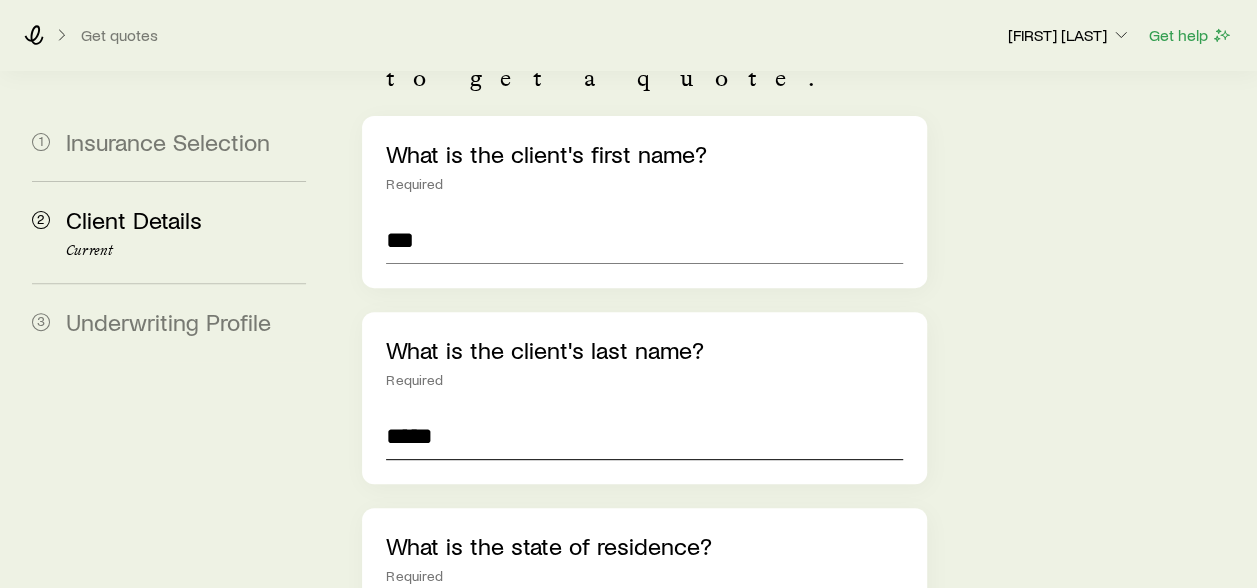 scroll, scrollTop: 400, scrollLeft: 0, axis: vertical 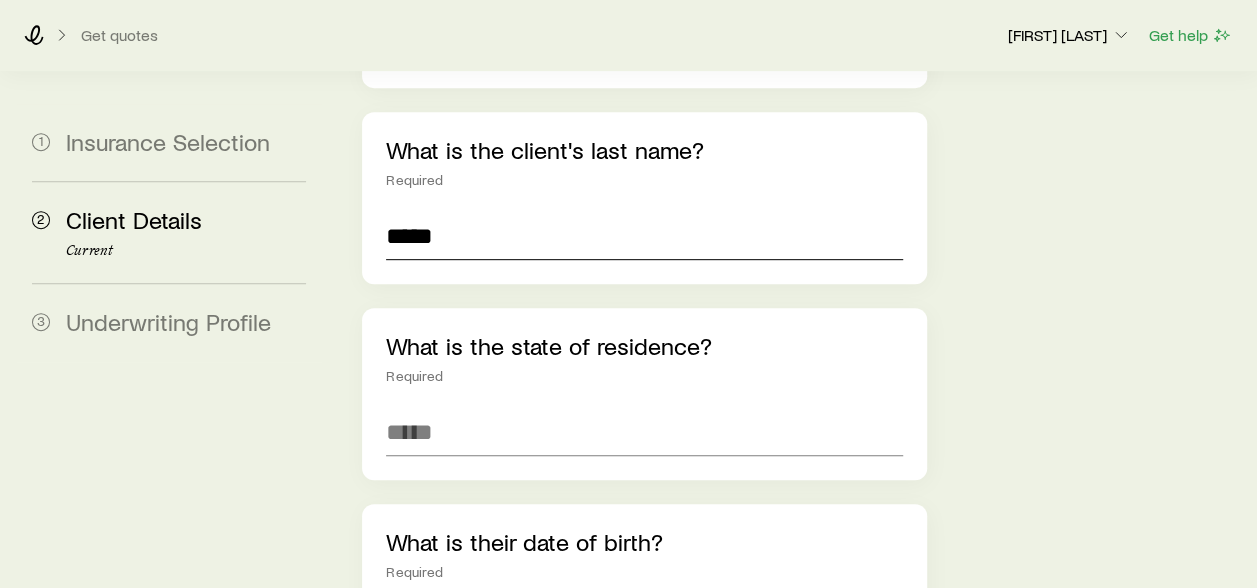 type on "*****" 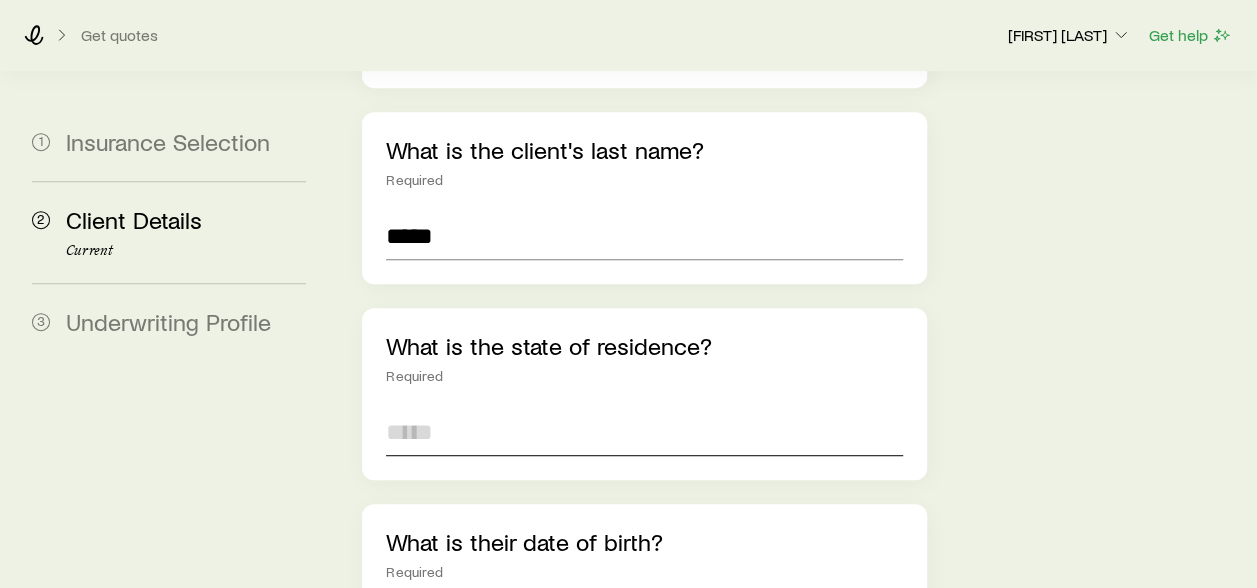 click at bounding box center (644, 432) 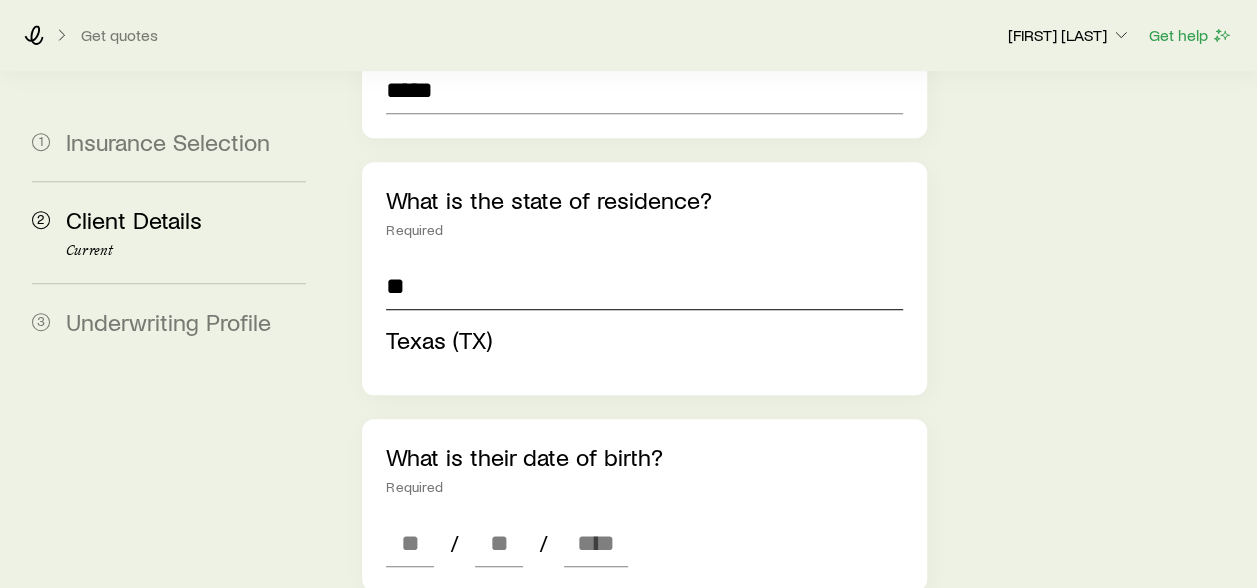 scroll, scrollTop: 600, scrollLeft: 0, axis: vertical 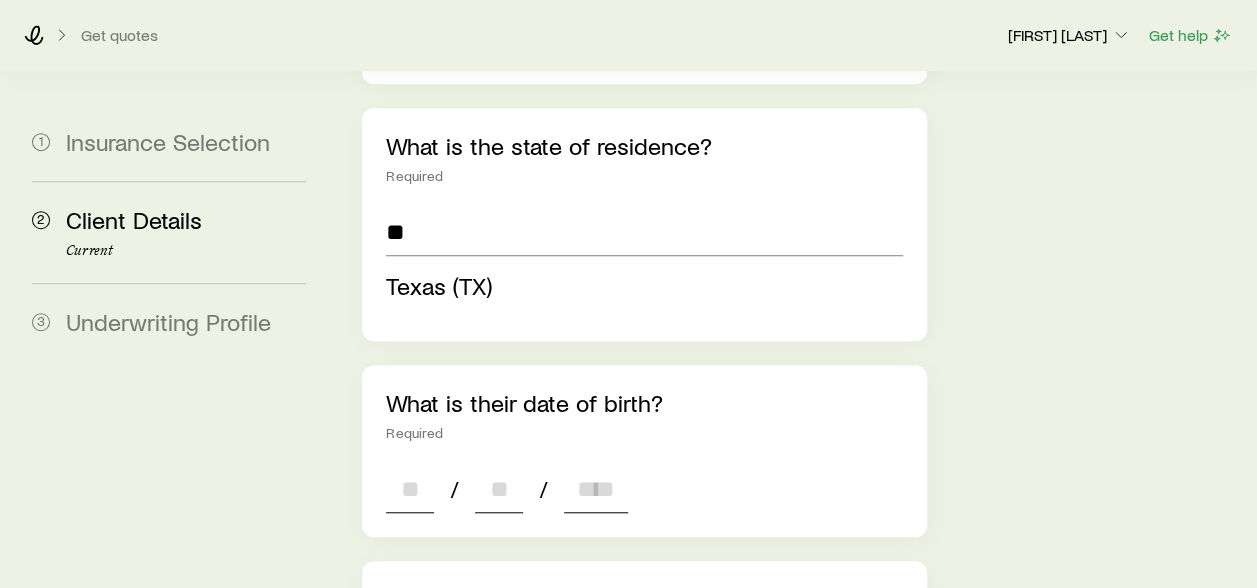 type on "**********" 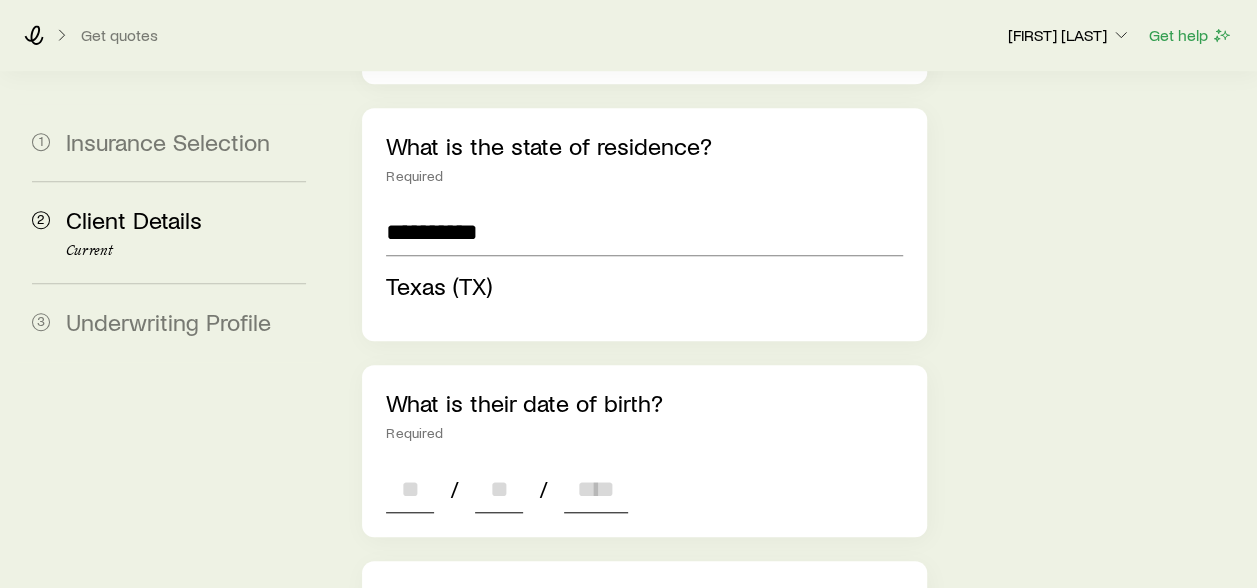 click on "**********" at bounding box center (644, 574) 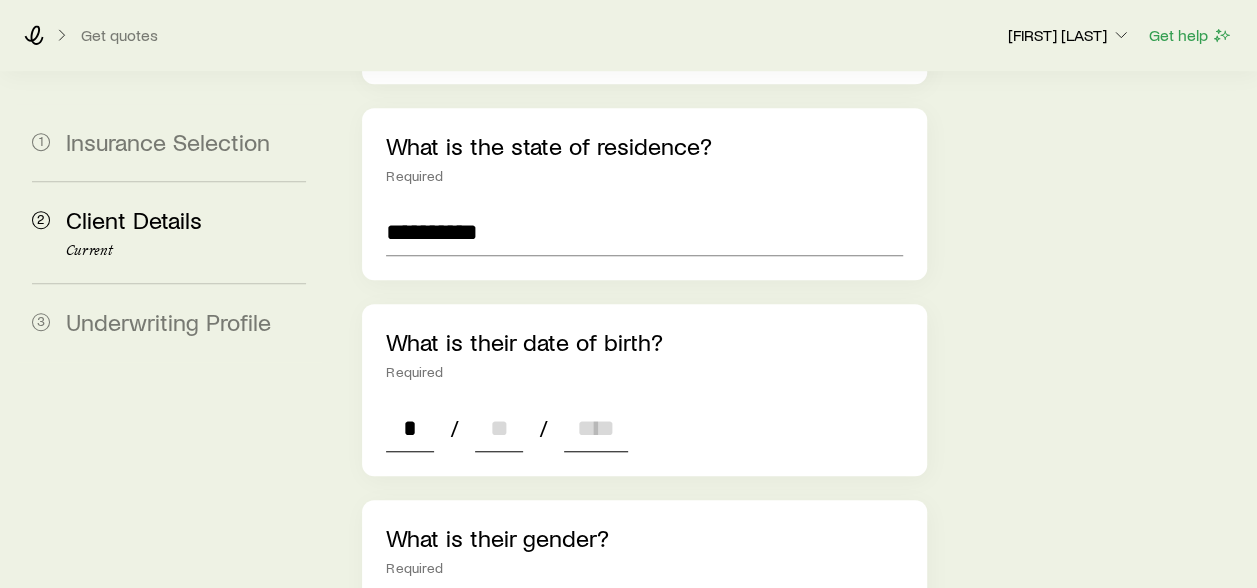 type on "**" 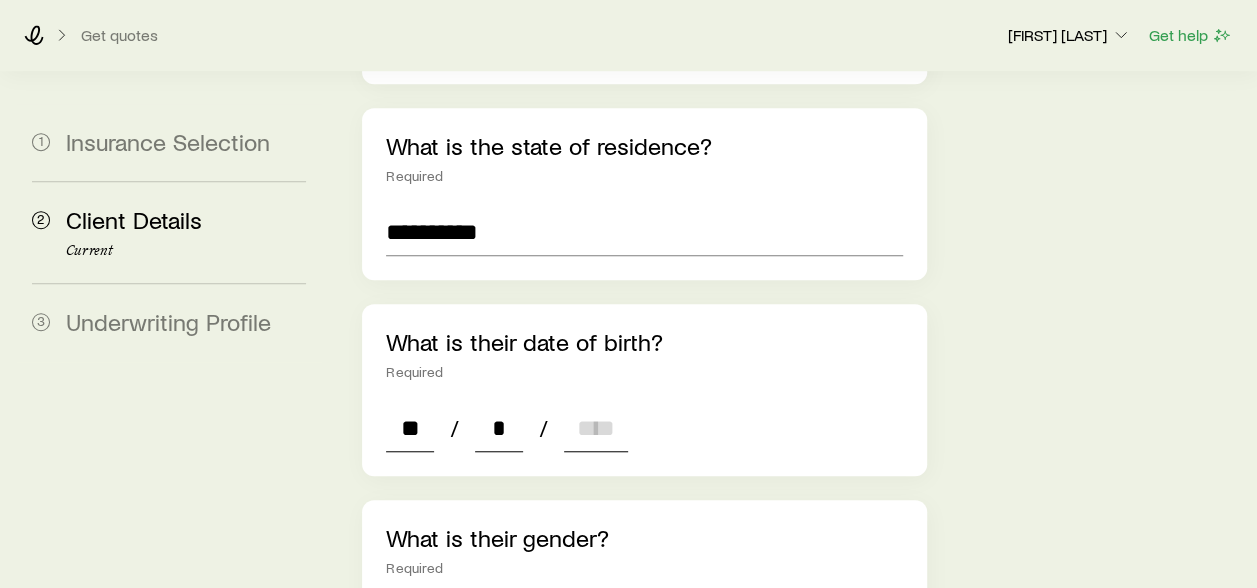 type on "**" 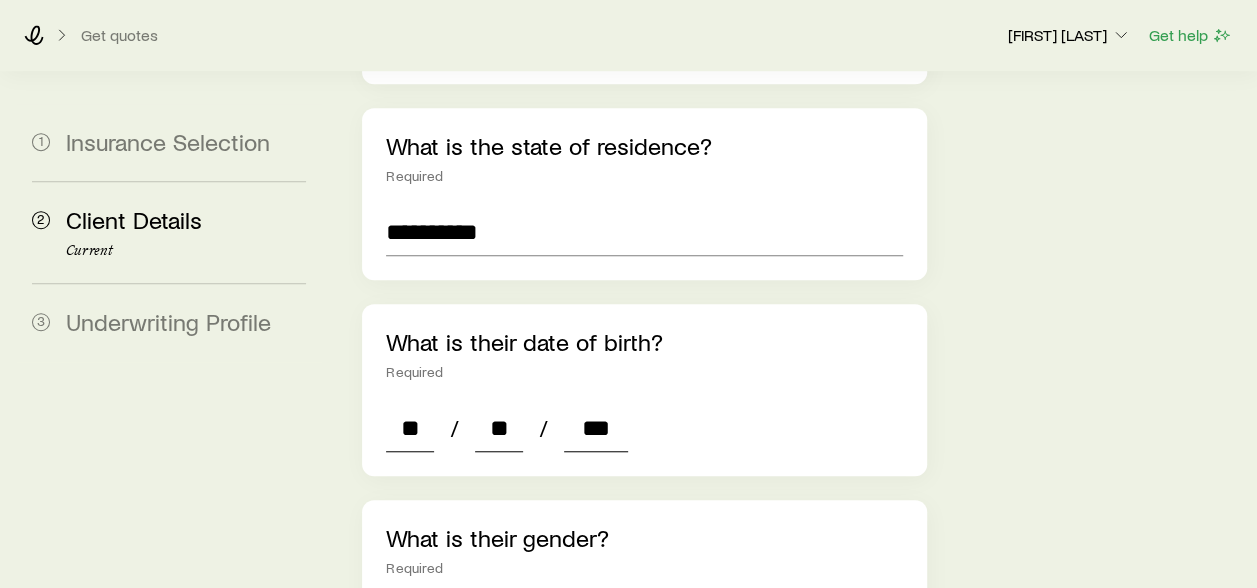type on "****" 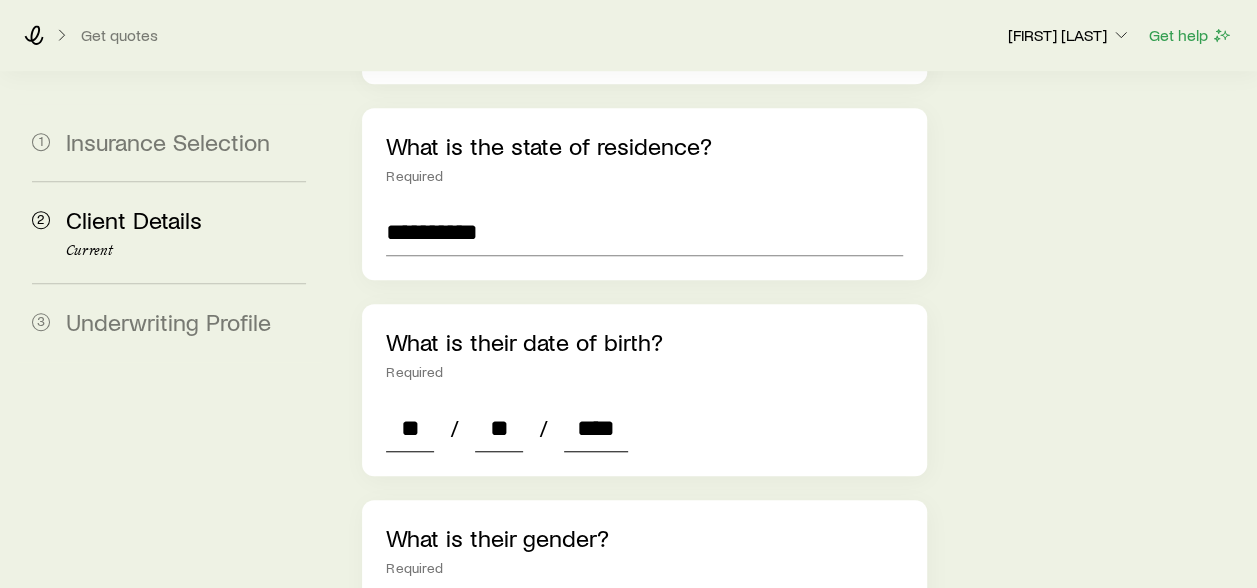 type on "*" 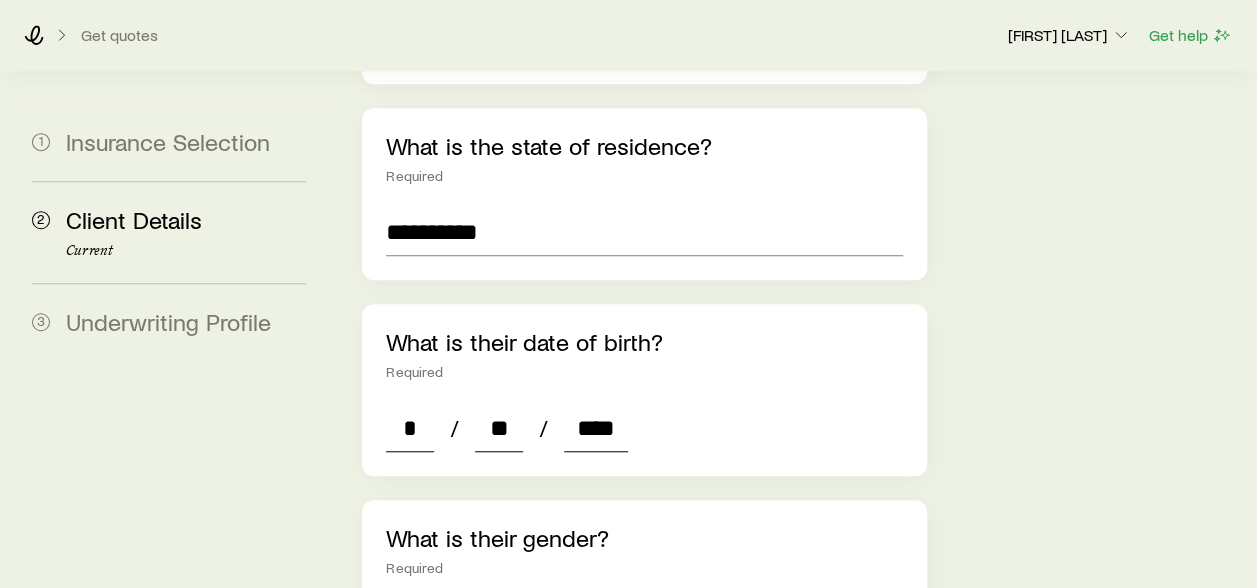 type on "****" 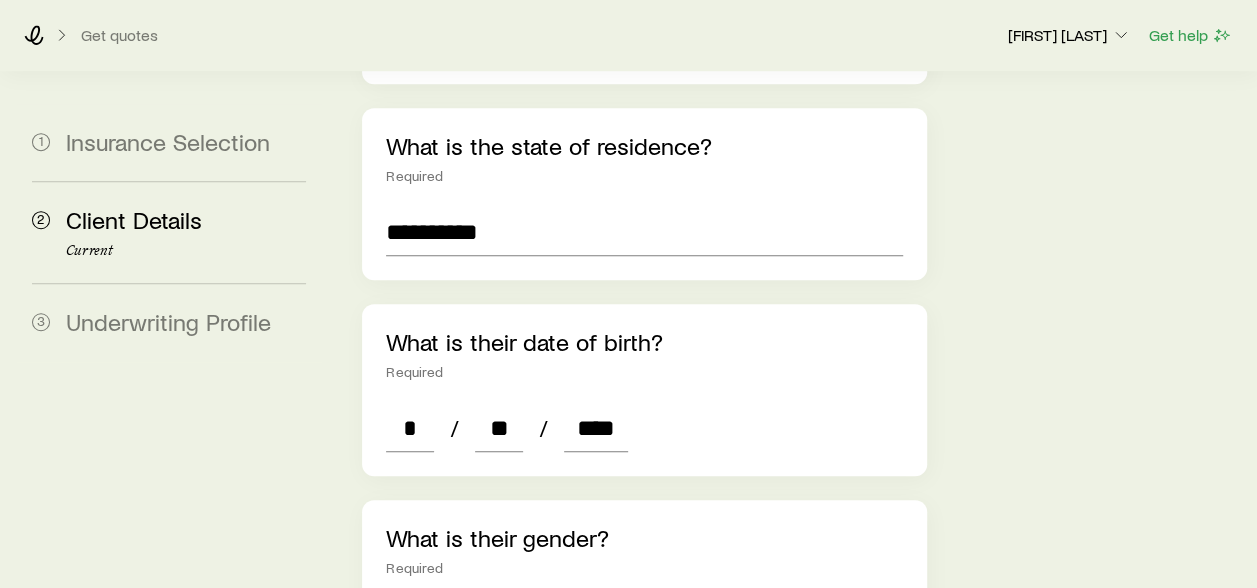 drag, startPoint x: 981, startPoint y: 353, endPoint x: 962, endPoint y: 375, distance: 29.068884 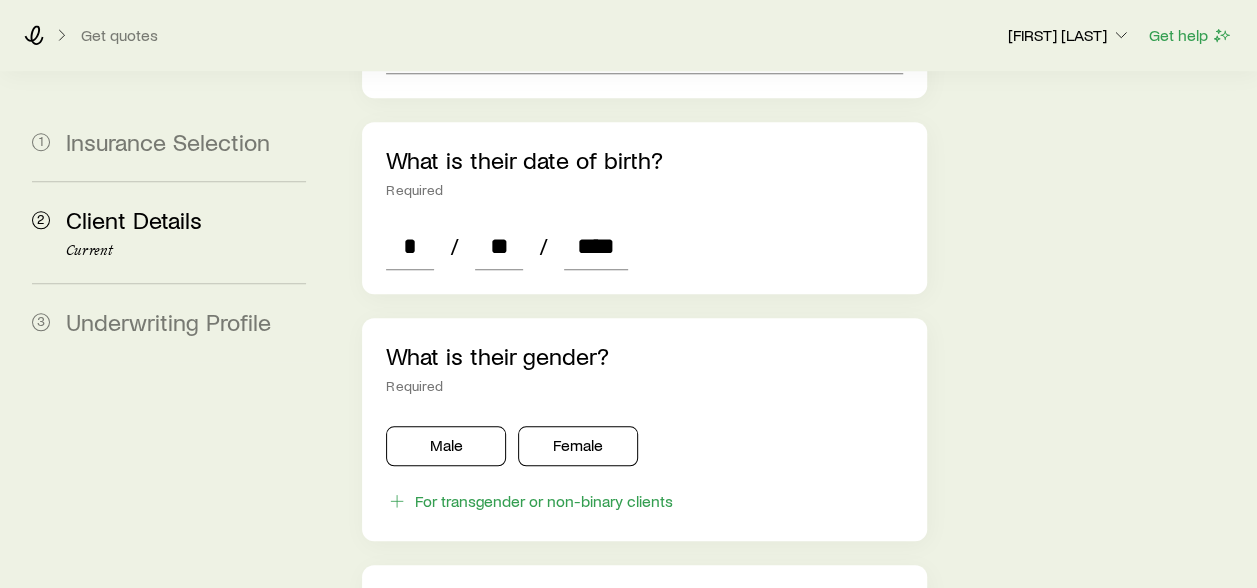 scroll, scrollTop: 800, scrollLeft: 0, axis: vertical 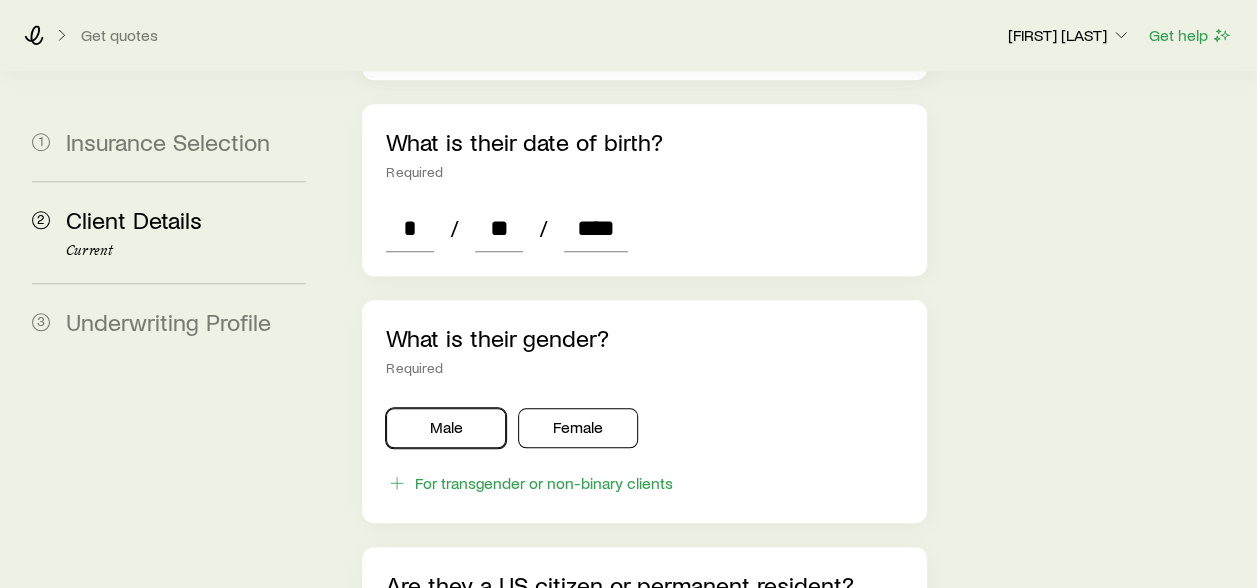 click on "Male" at bounding box center [446, 428] 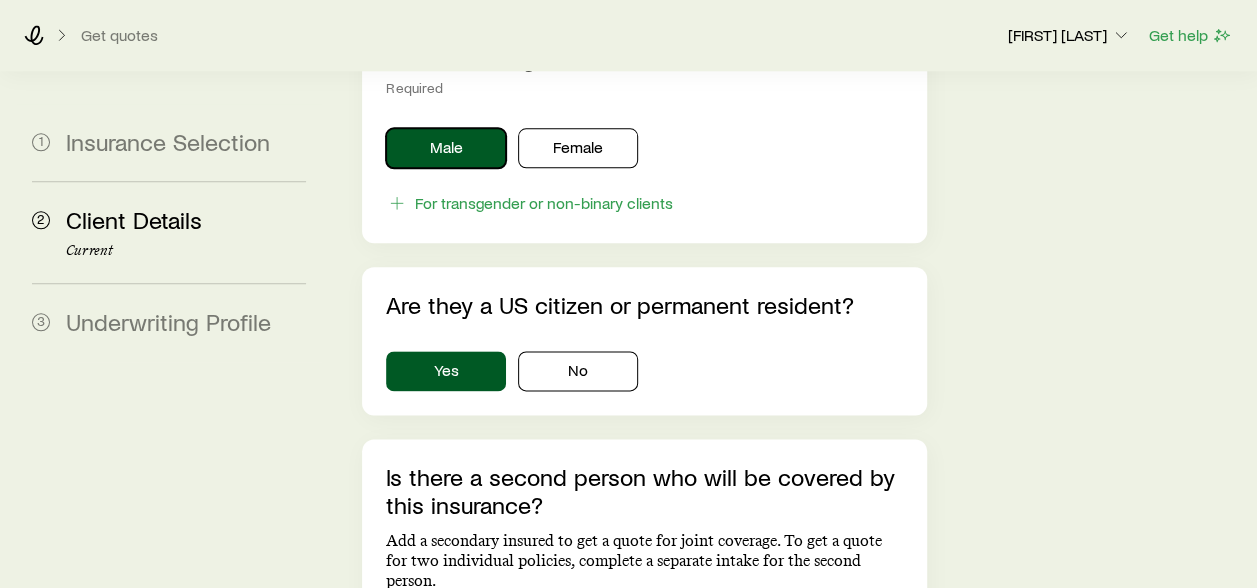 scroll, scrollTop: 1300, scrollLeft: 0, axis: vertical 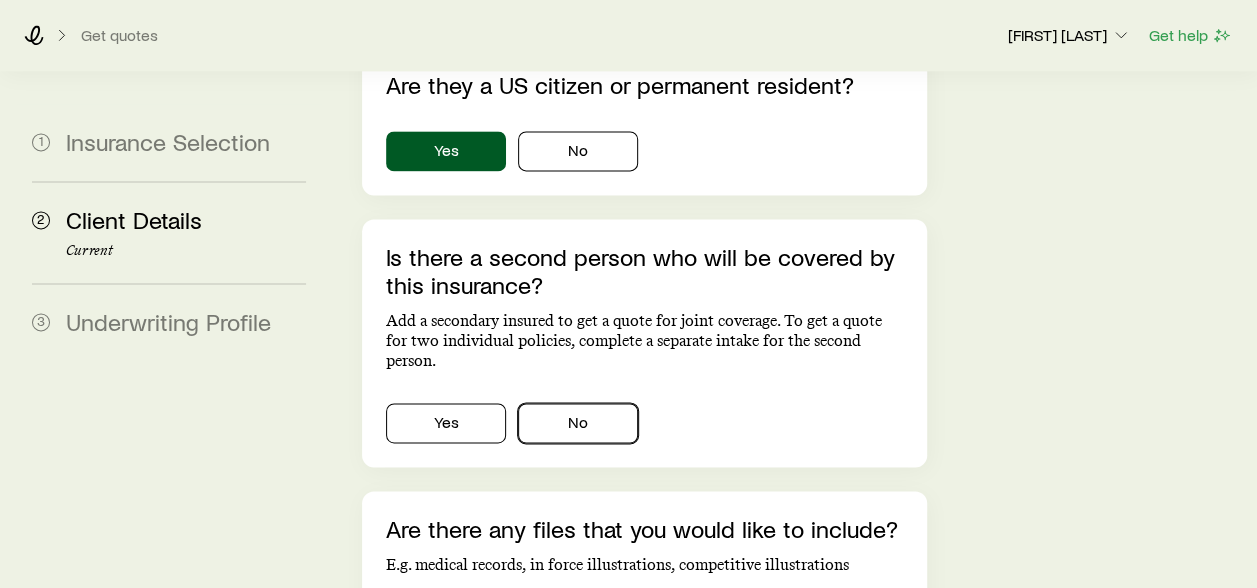 click on "No" at bounding box center (578, 423) 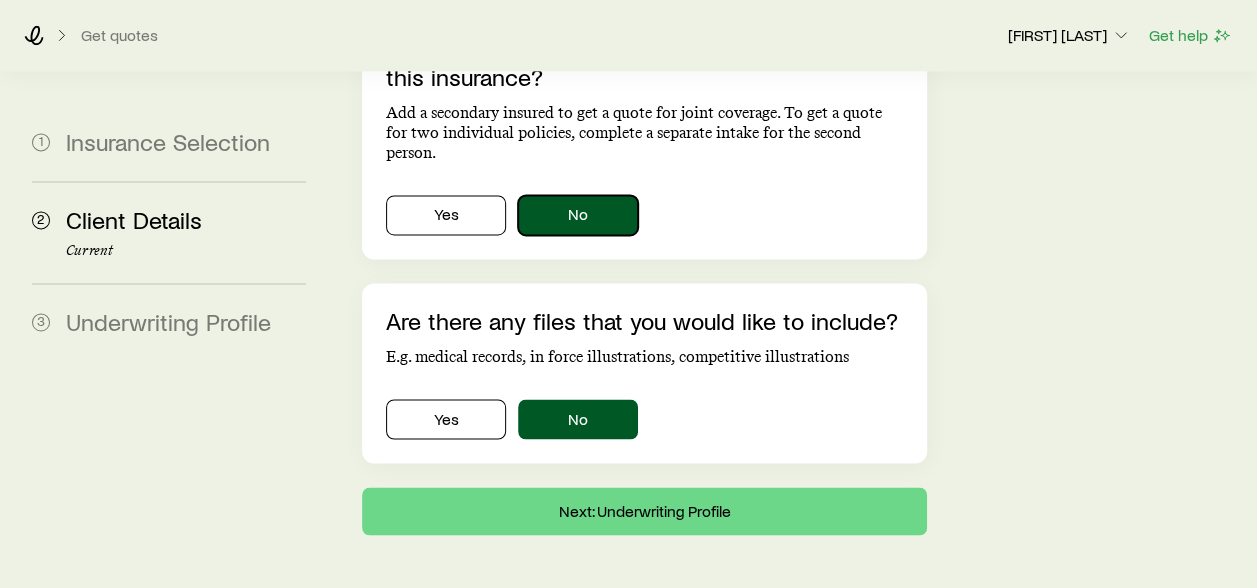 scroll, scrollTop: 1511, scrollLeft: 0, axis: vertical 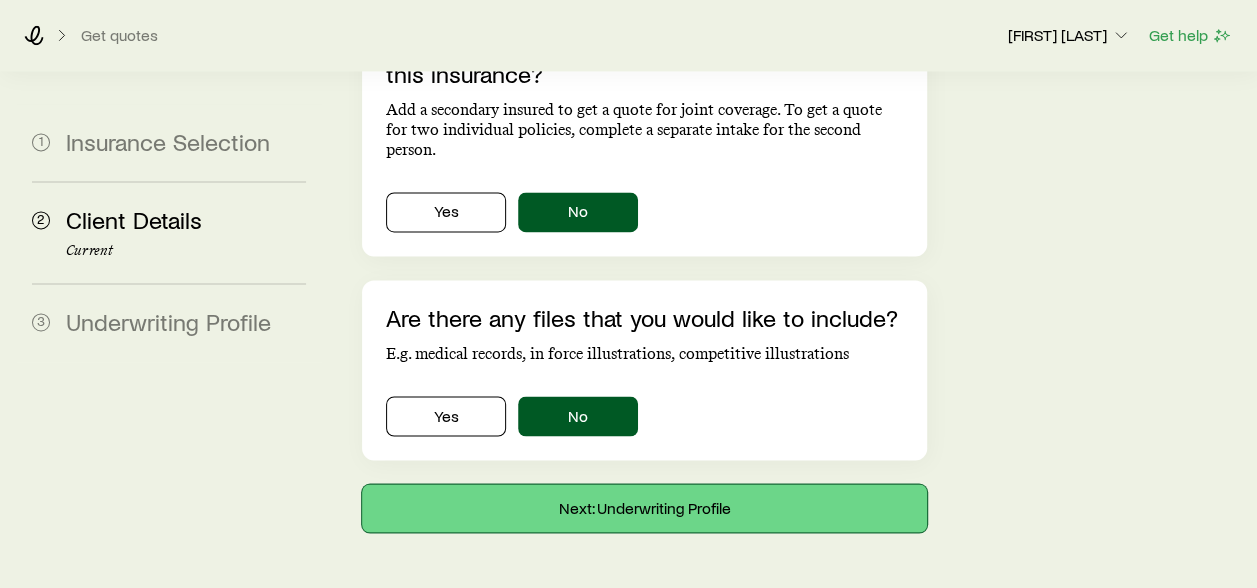 click on "Next: Underwriting Profile" at bounding box center [644, 508] 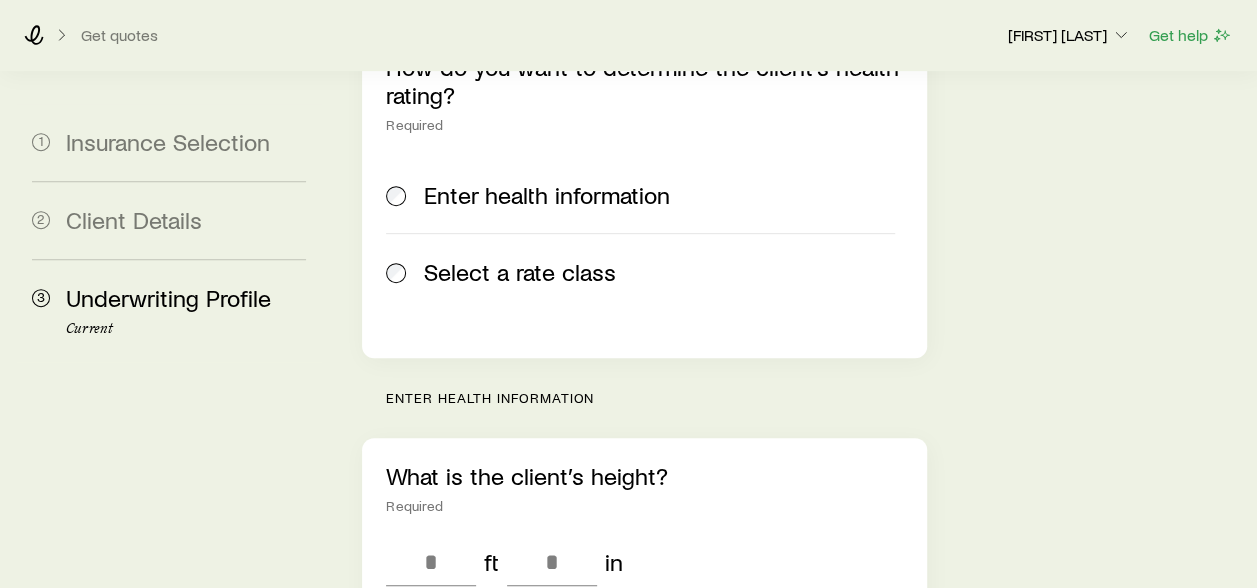 scroll, scrollTop: 400, scrollLeft: 0, axis: vertical 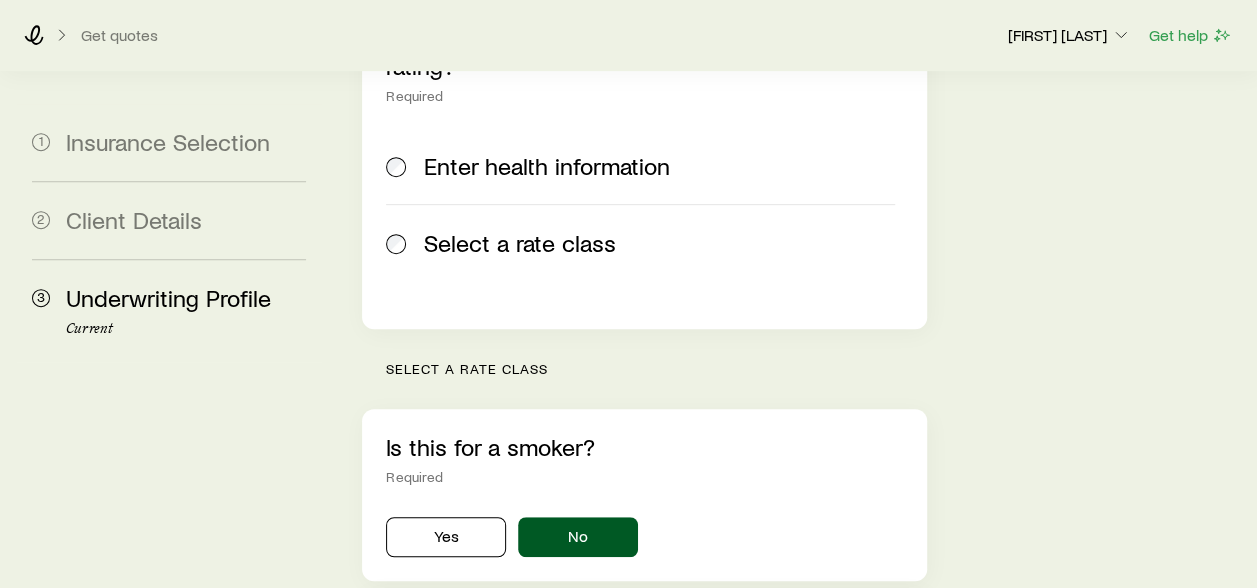 click on "Underwriting Profile Answer as many questions as possible in order to get the most accurate quotes. How do you want to determine the client’s health rating? Required Enter health information Select a rate class Select a rate class Is this for a smoker? Required Yes No Which non-smoker rating class? At least one is required Preferred Best Preferred Standard Plus Standard Submit New Preview product availability" at bounding box center [793, 409] 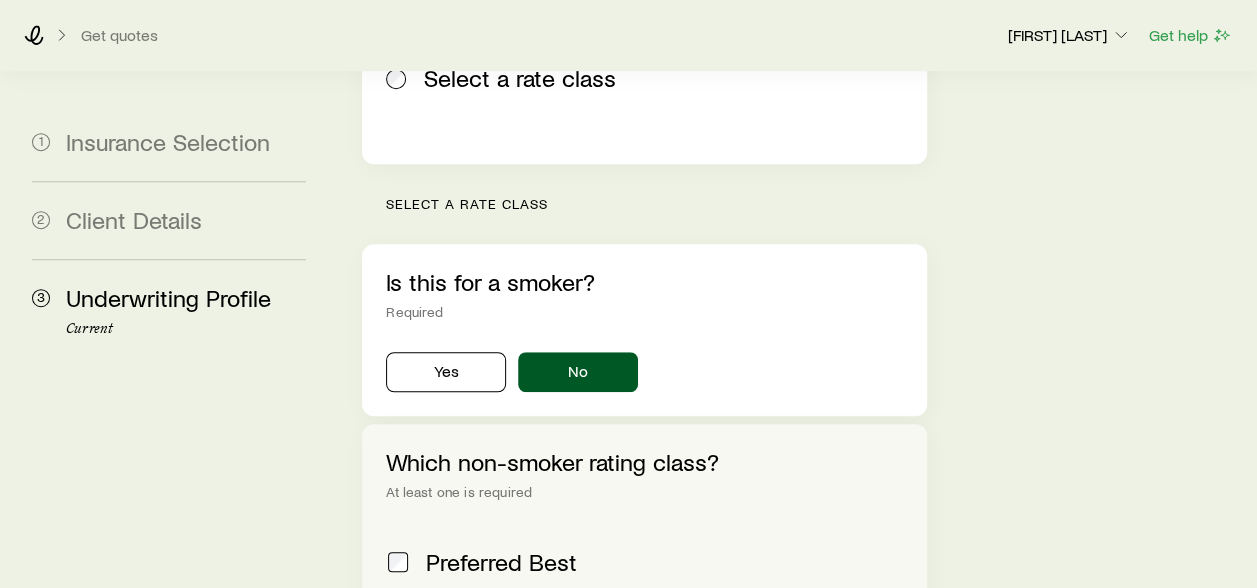 scroll, scrollTop: 600, scrollLeft: 0, axis: vertical 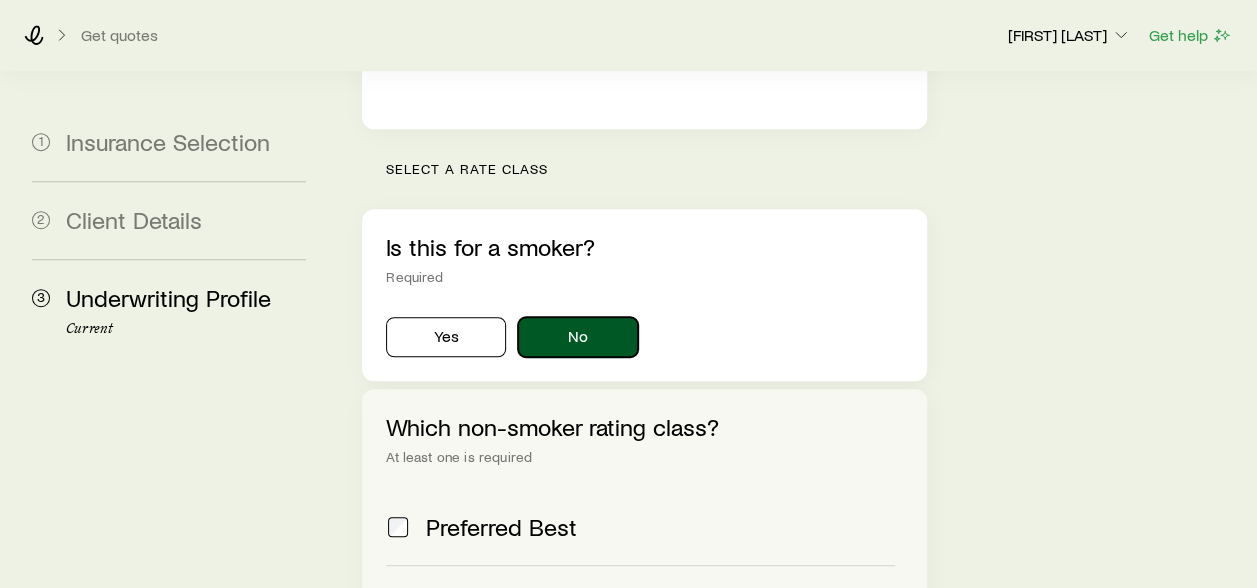 click on "No" at bounding box center (578, 337) 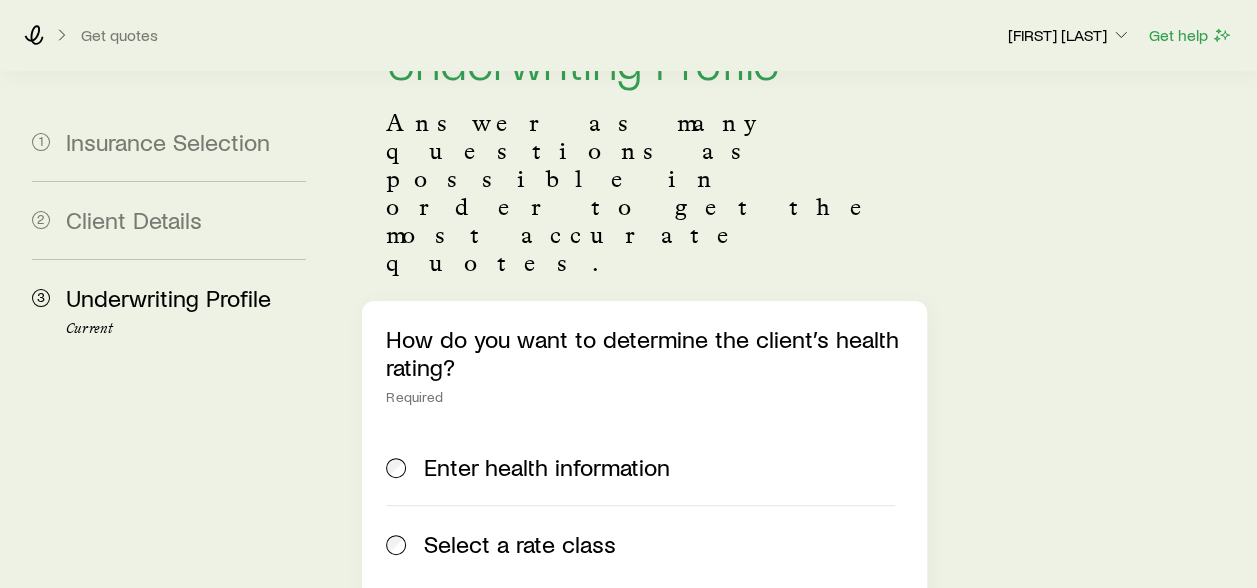 scroll, scrollTop: 0, scrollLeft: 0, axis: both 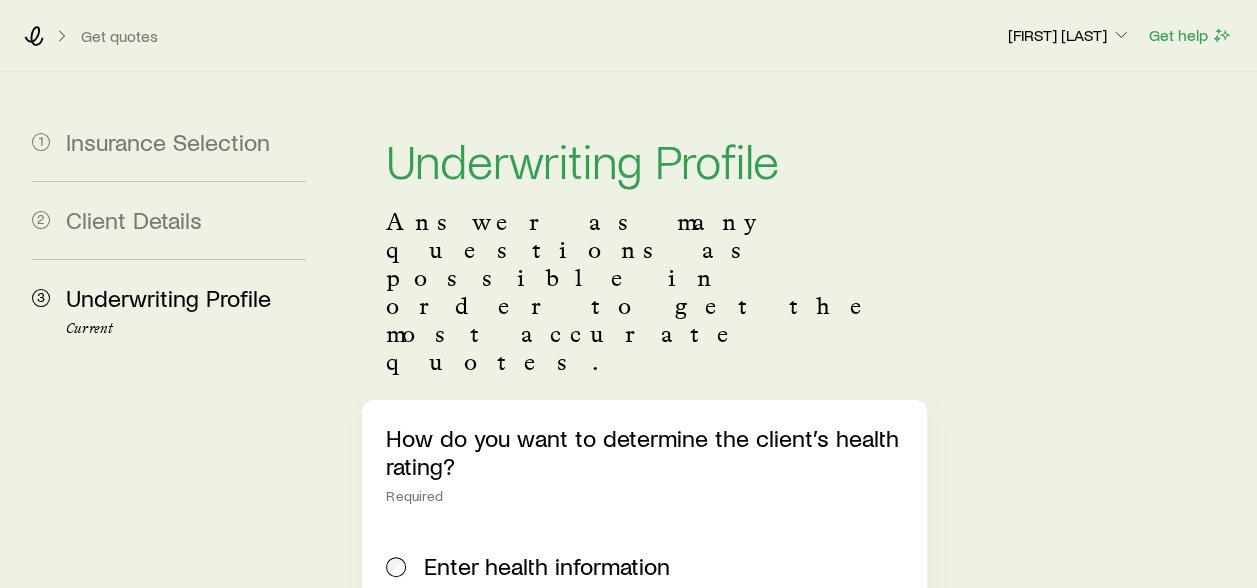 click on "Client Details" at bounding box center (134, 219) 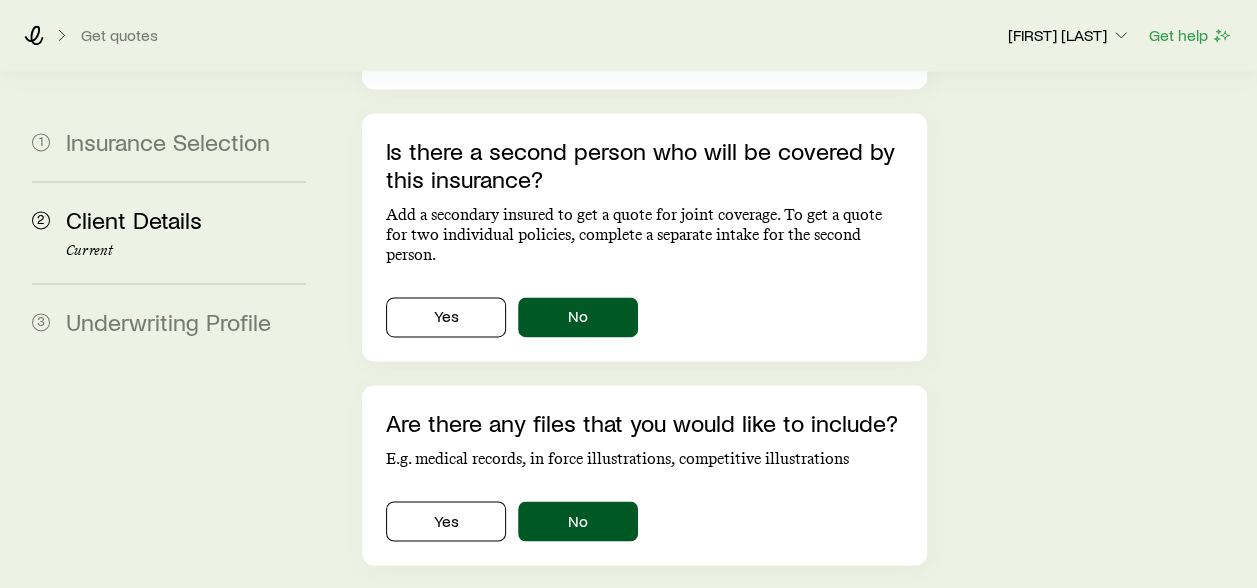 scroll, scrollTop: 1511, scrollLeft: 0, axis: vertical 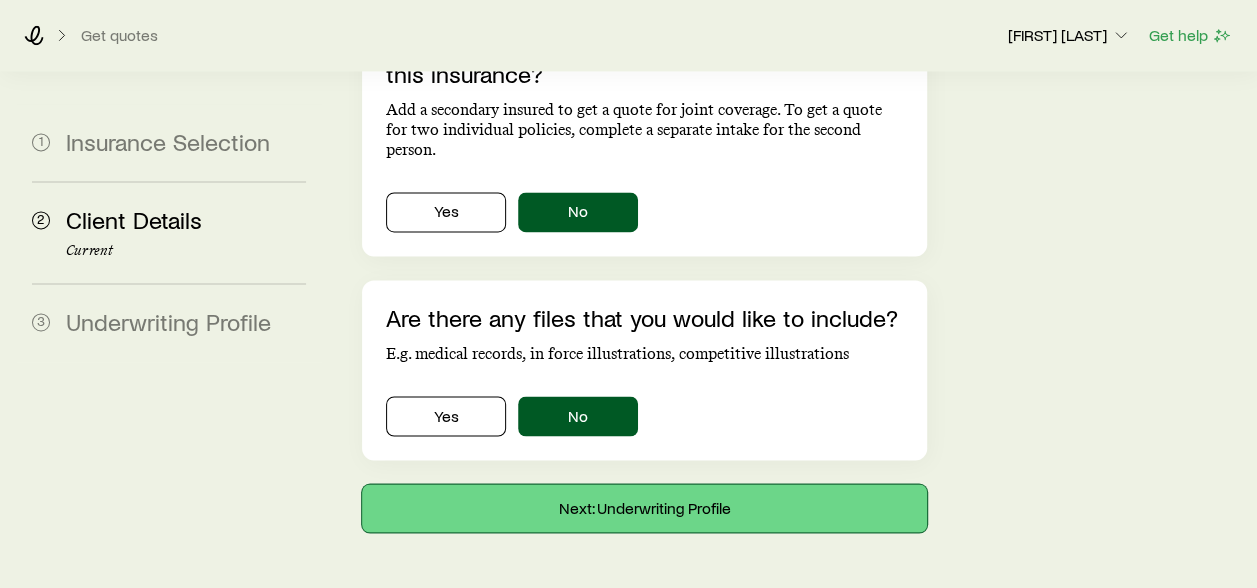 click on "Next: Underwriting Profile" at bounding box center (644, 508) 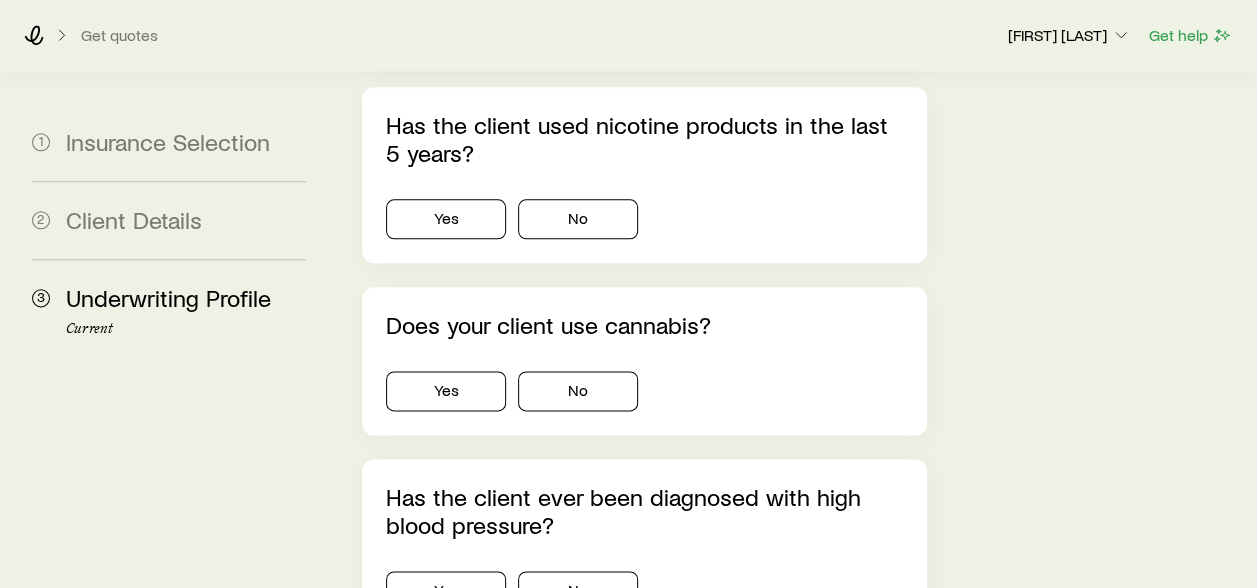 scroll, scrollTop: 1300, scrollLeft: 0, axis: vertical 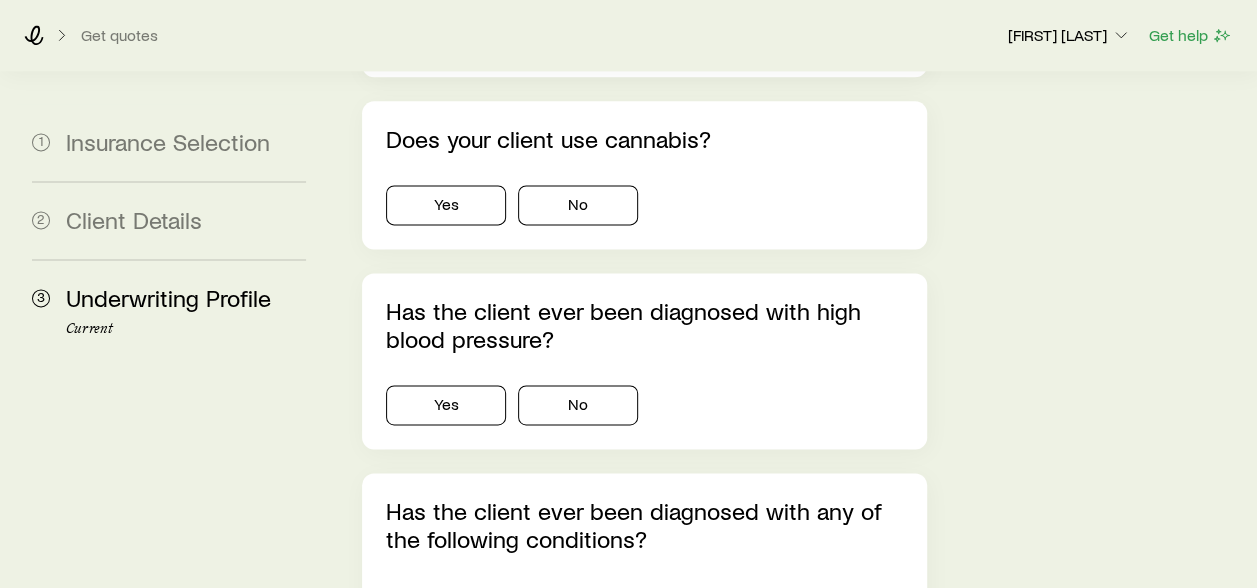 click on "1 Insurance Selection 2 Client Details 3 Underwriting Profile Current Underwriting Profile Answer as many questions as possible in order to get the most accurate quotes. How do you want to determine the client’s health rating? Required Enter health information Select a rate class Enter health information What is the client’s height? Required ft in What is the client's weight? Required lb Has the client used nicotine products in the last 5 years? Yes No Does your client use cannabis? Yes No Has the client ever been diagnosed with high blood pressure? Yes No Has the client ever been diagnosed with any of the following conditions? Anxiety or depression Asthma Back pain or injury Cancer Cardiac disease Diabetes Sleep apnea Other condition None of the above Has an immediate family member ever been diagnosed with cancer, heart disease, diabetes or stroke? Yes No Has the proposed insured had any of the following driving violations in the past 5 years? Moving violation (e.g. speeding, running red light) Submit" at bounding box center (628, 584) 